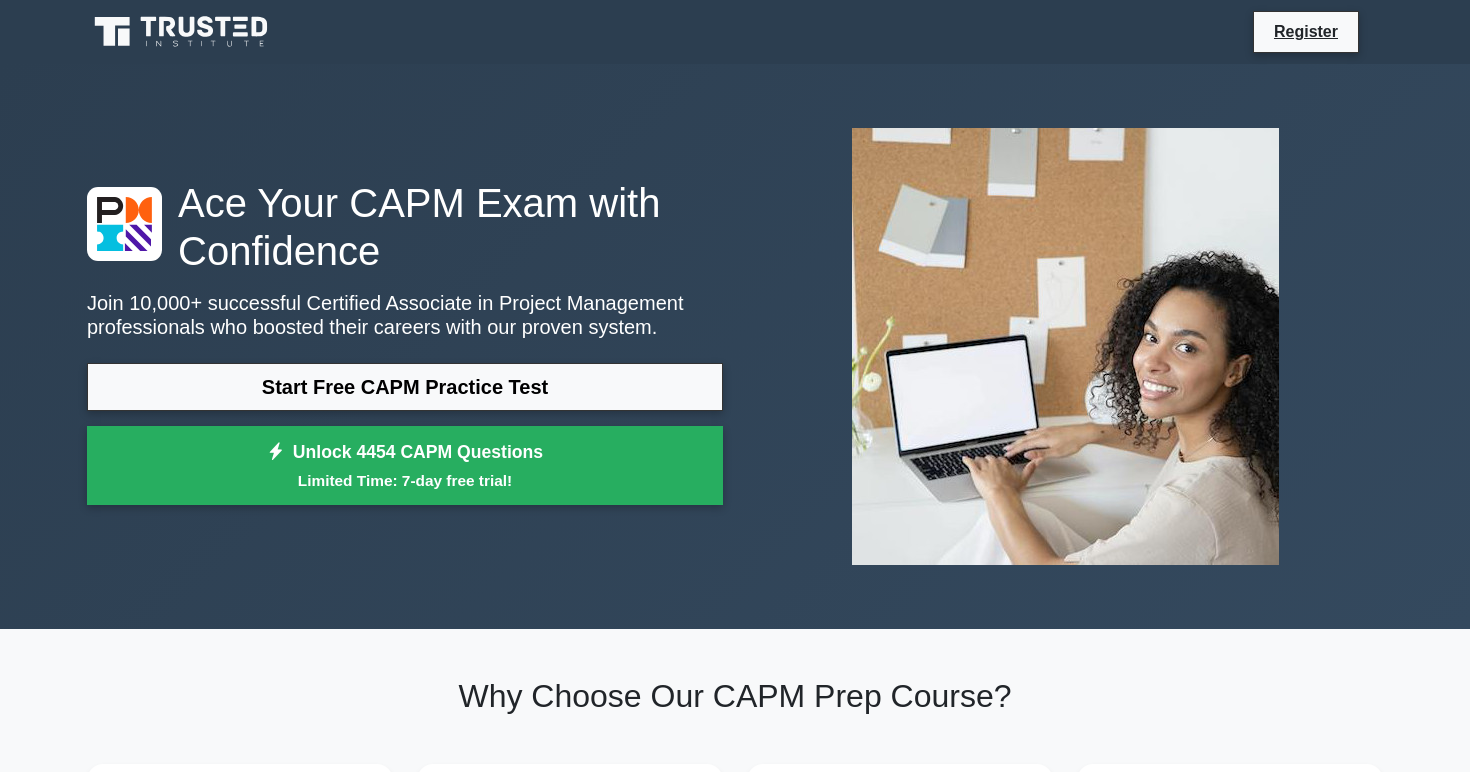 scroll, scrollTop: 0, scrollLeft: 0, axis: both 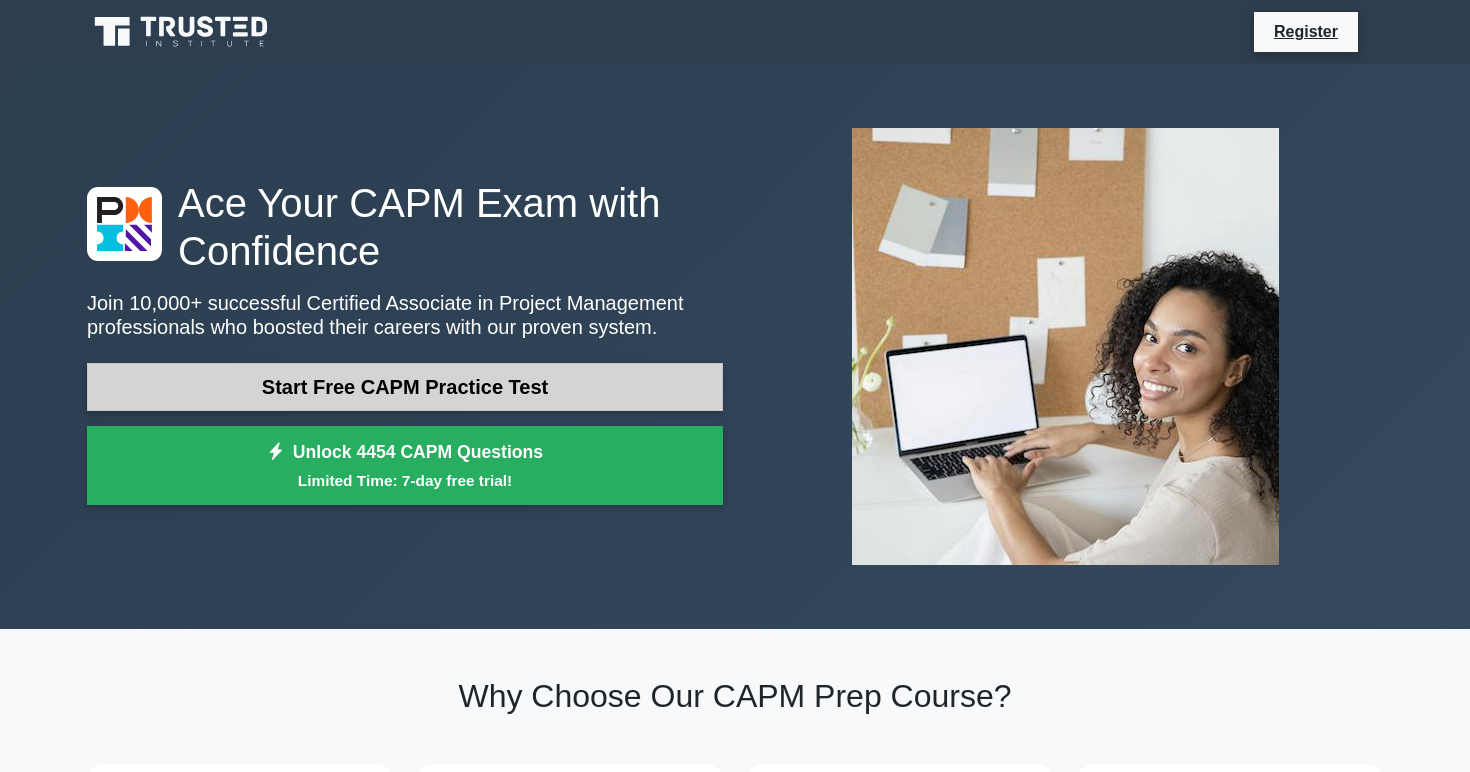 click on "Start Free CAPM Practice Test" at bounding box center (405, 387) 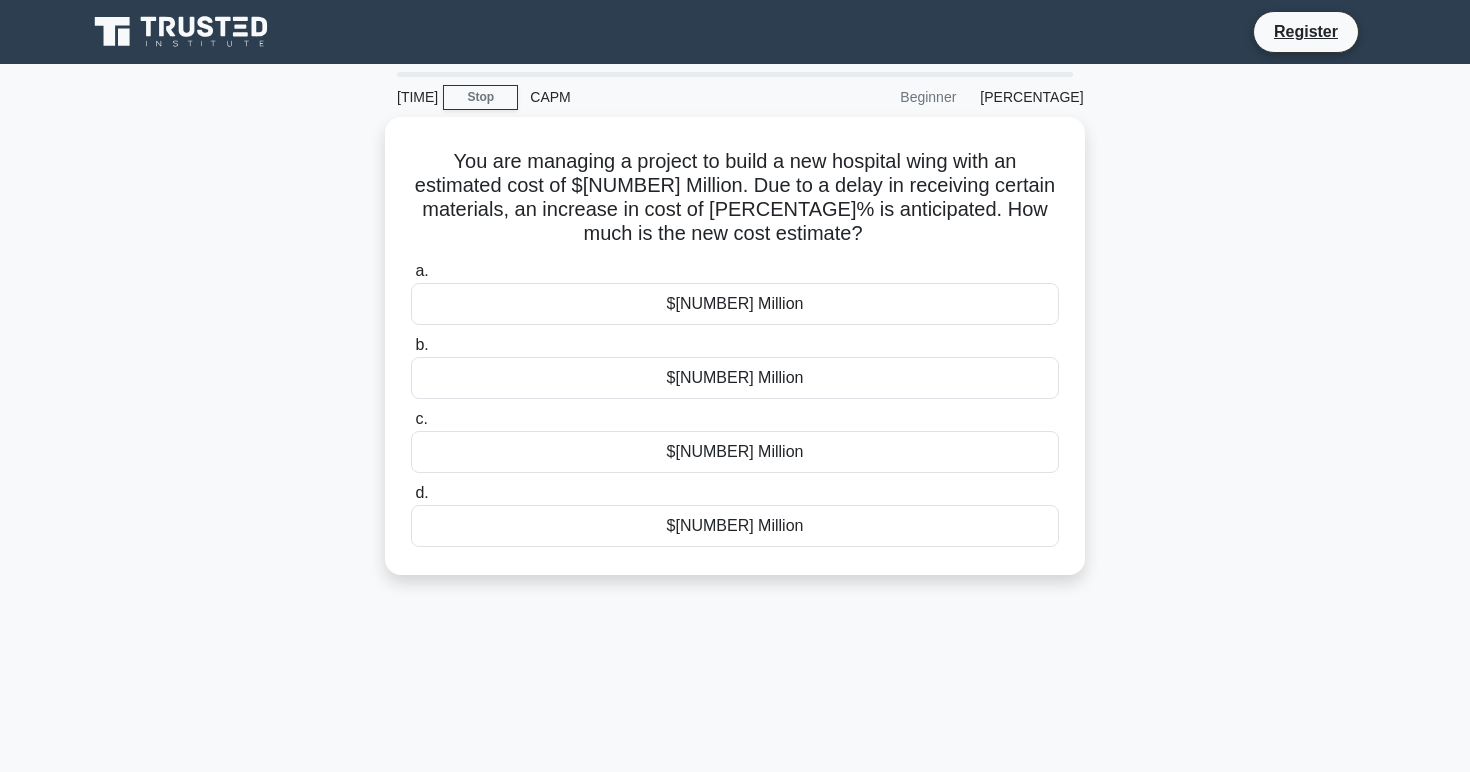 scroll, scrollTop: 0, scrollLeft: 0, axis: both 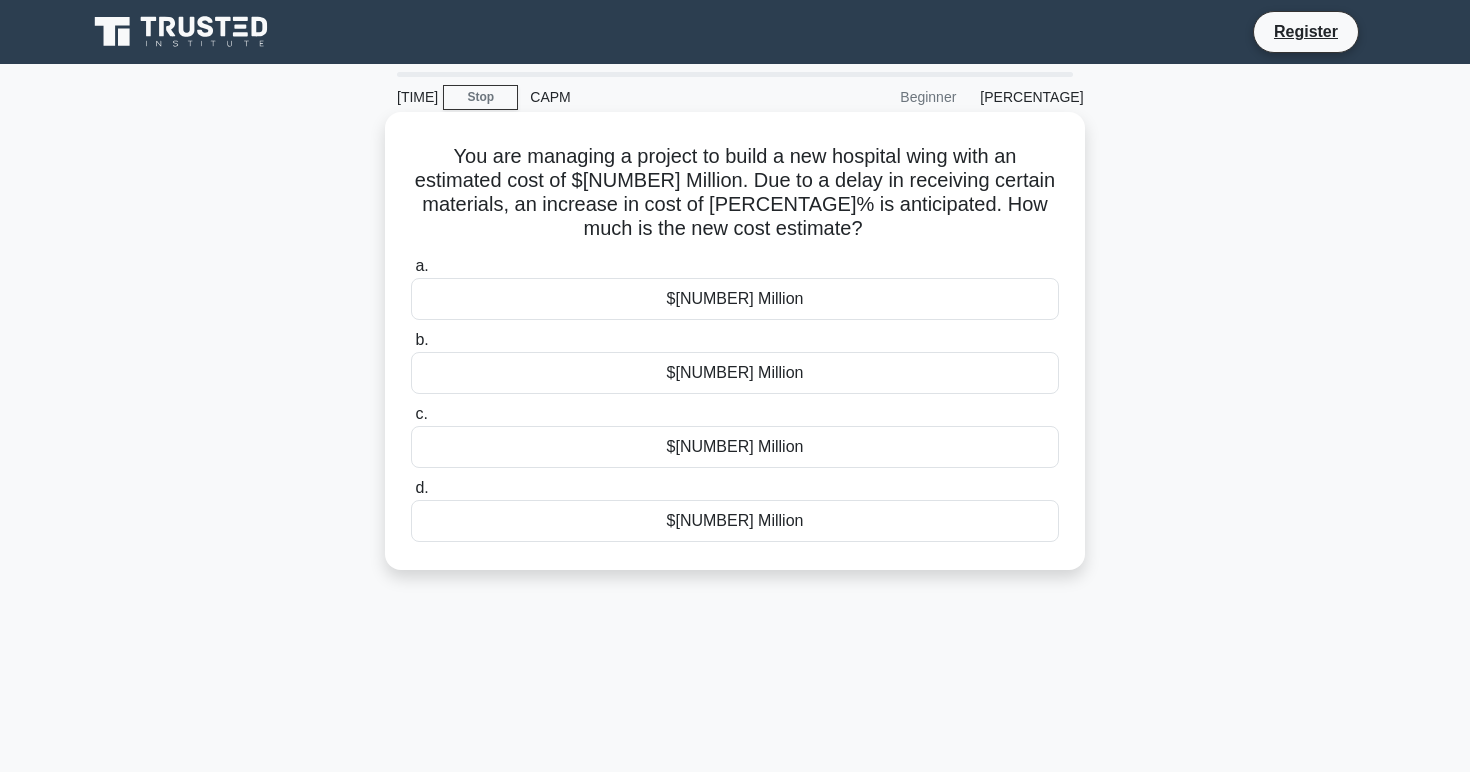 click on "$[NUMBER] Million" at bounding box center [735, 447] 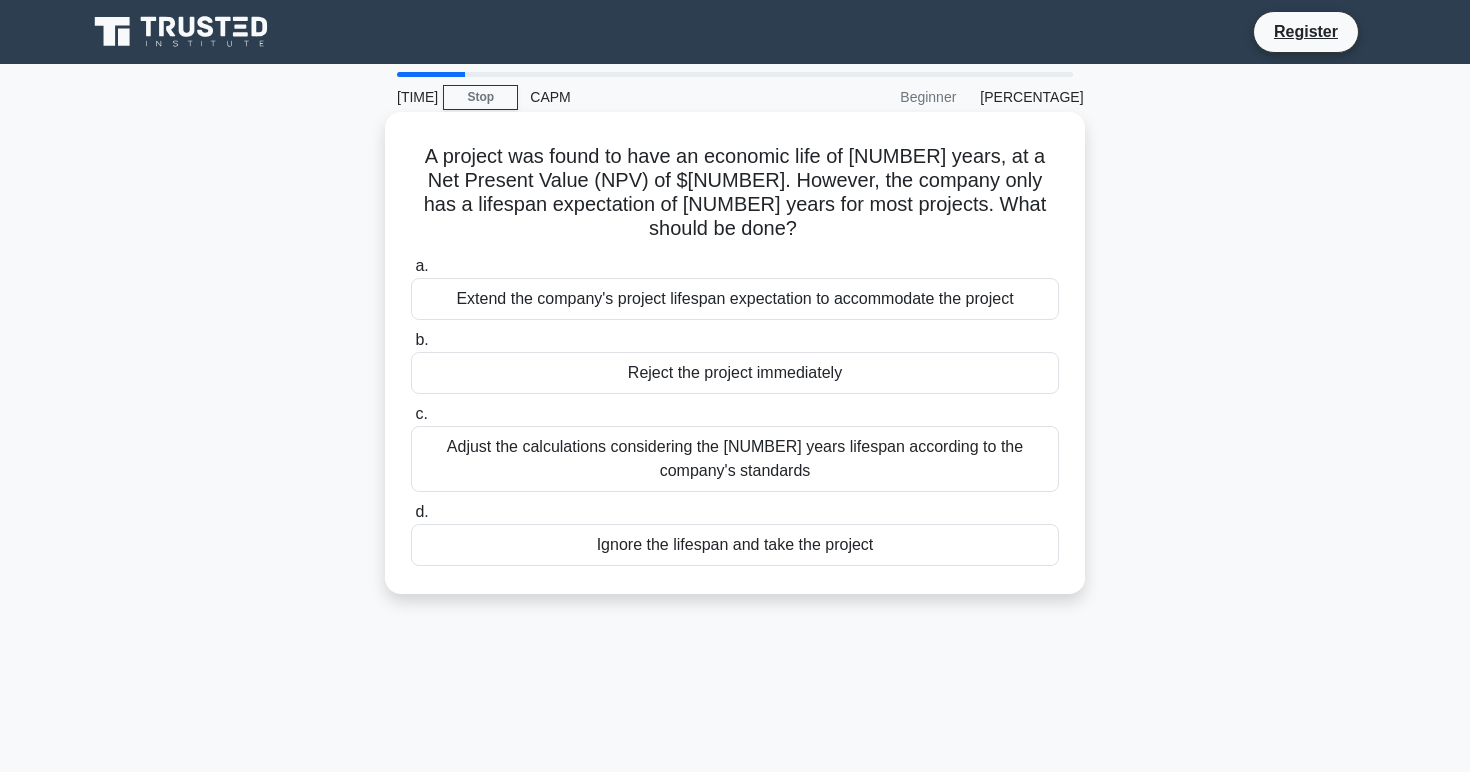 click on "Adjust the calculations considering the [NUMBER] years lifespan according to the company's standards" at bounding box center (735, 459) 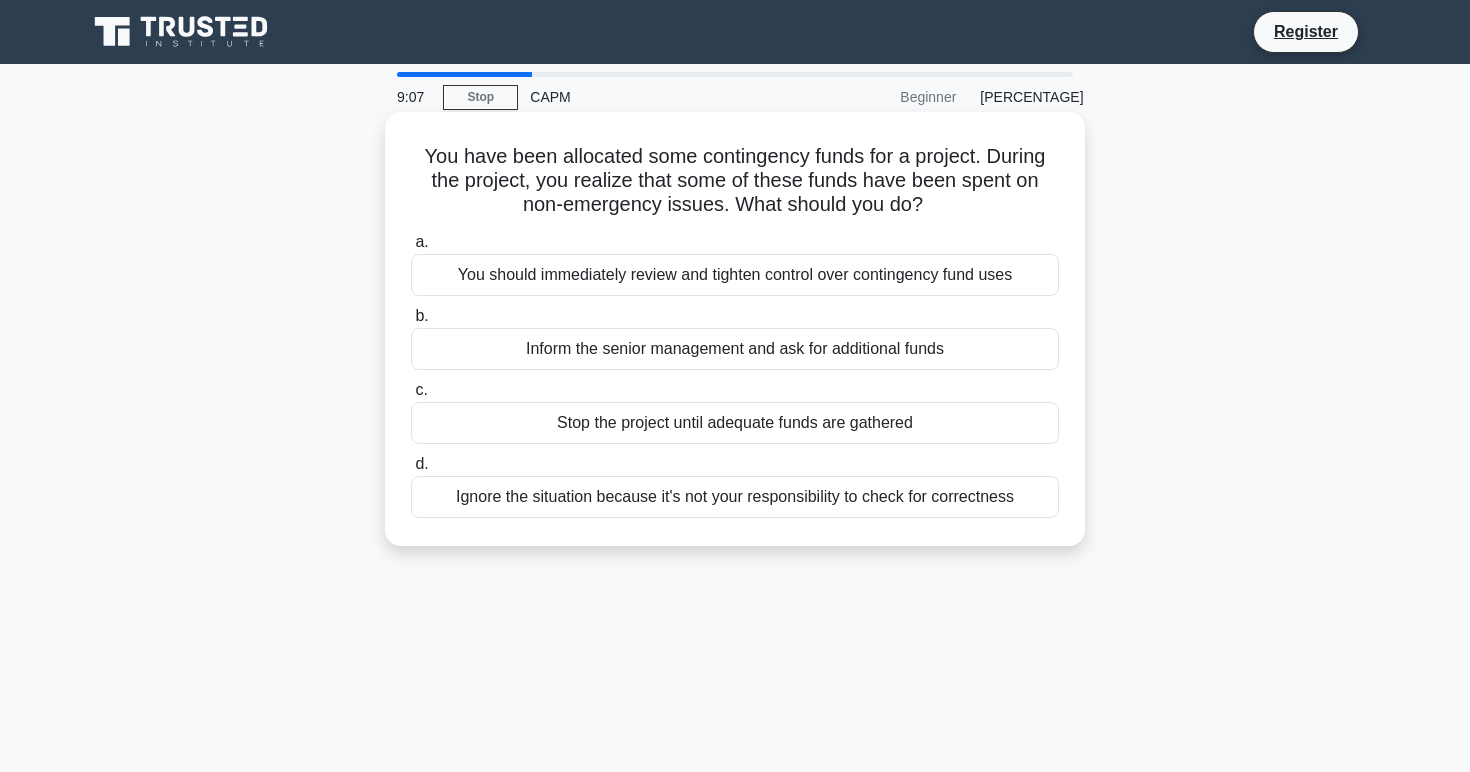 click on "You should immediately review and tighten control over contingency fund uses" at bounding box center (735, 275) 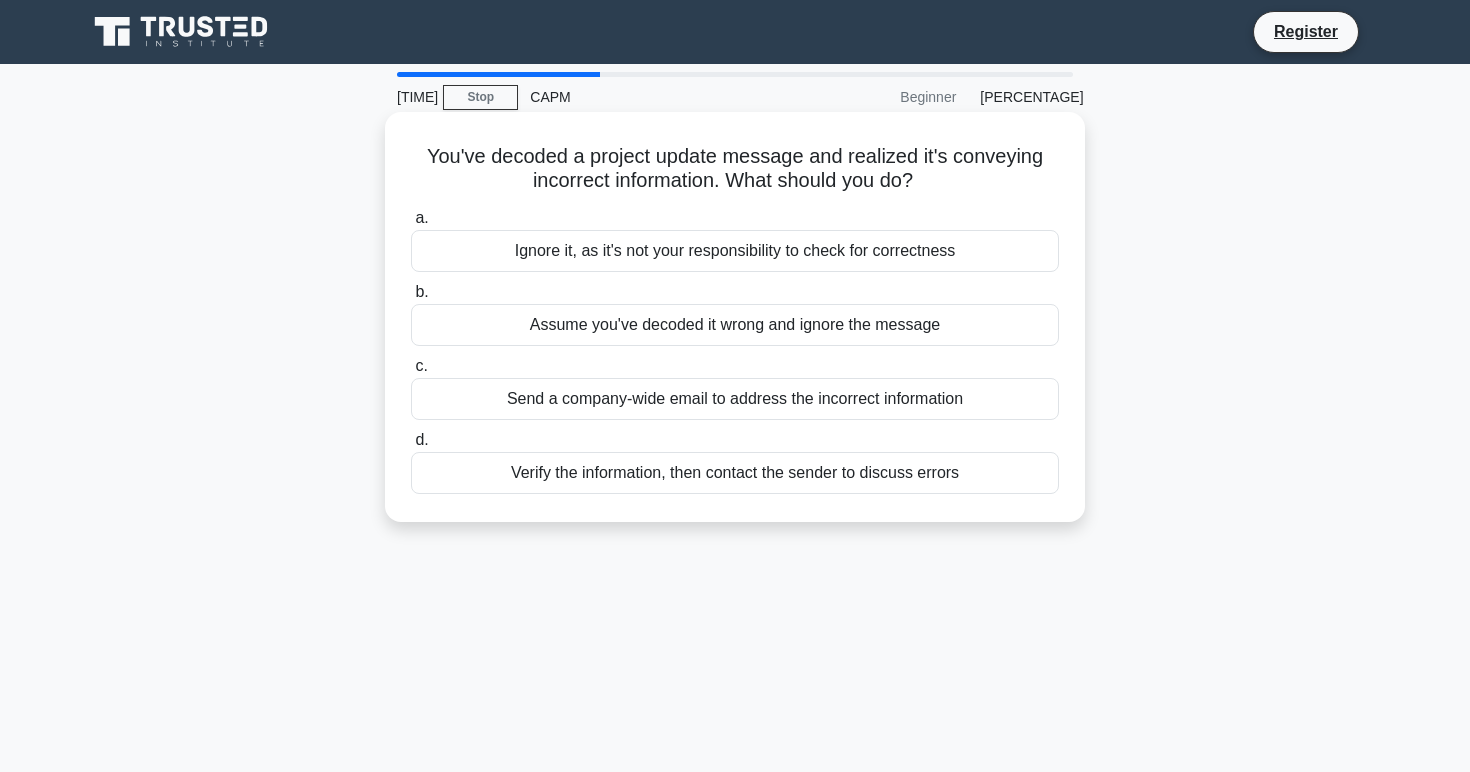 click on "Verify the information, then contact the sender to discuss errors" at bounding box center (735, 473) 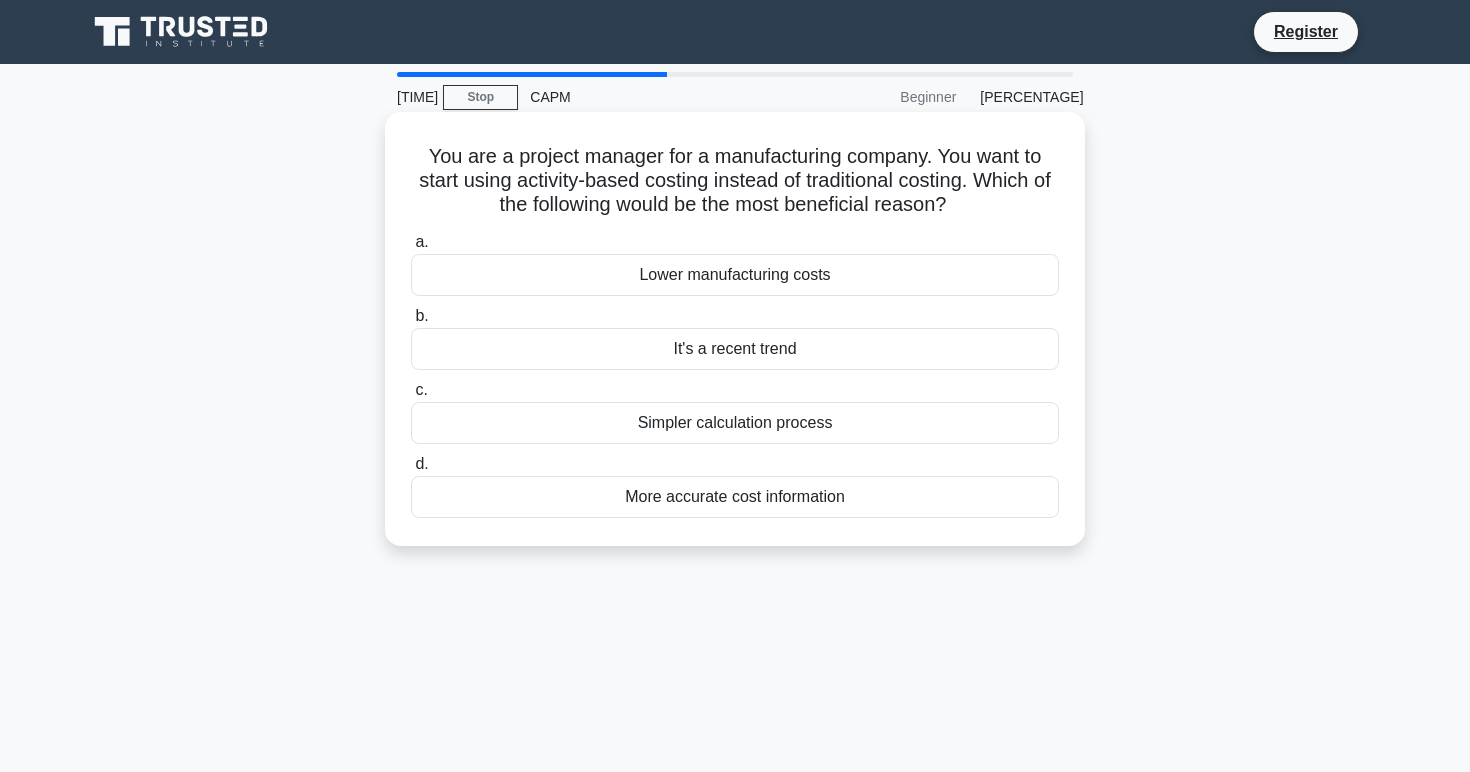 click on "More accurate cost information" at bounding box center [735, 497] 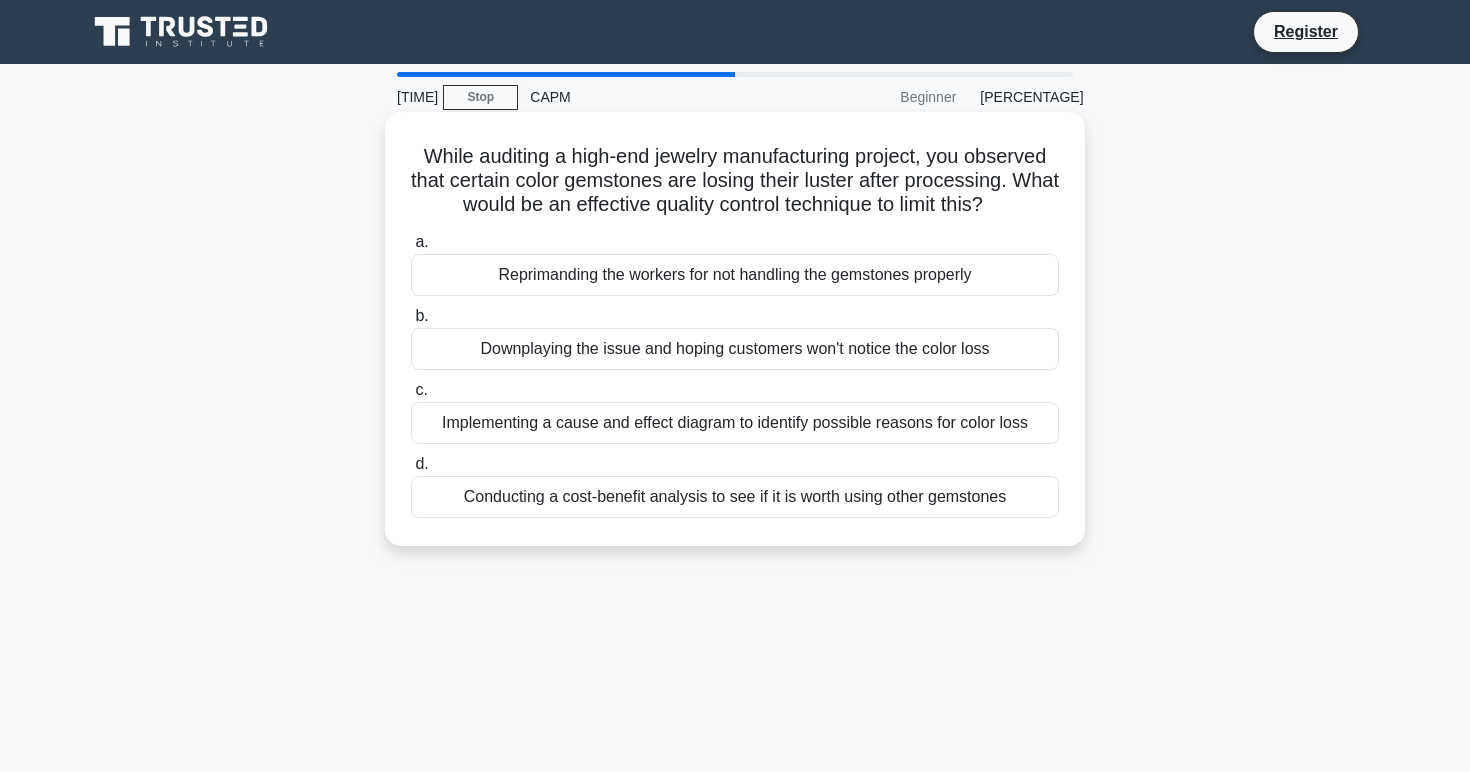click on "Implementing a cause and effect diagram to identify possible reasons for color loss" at bounding box center [735, 423] 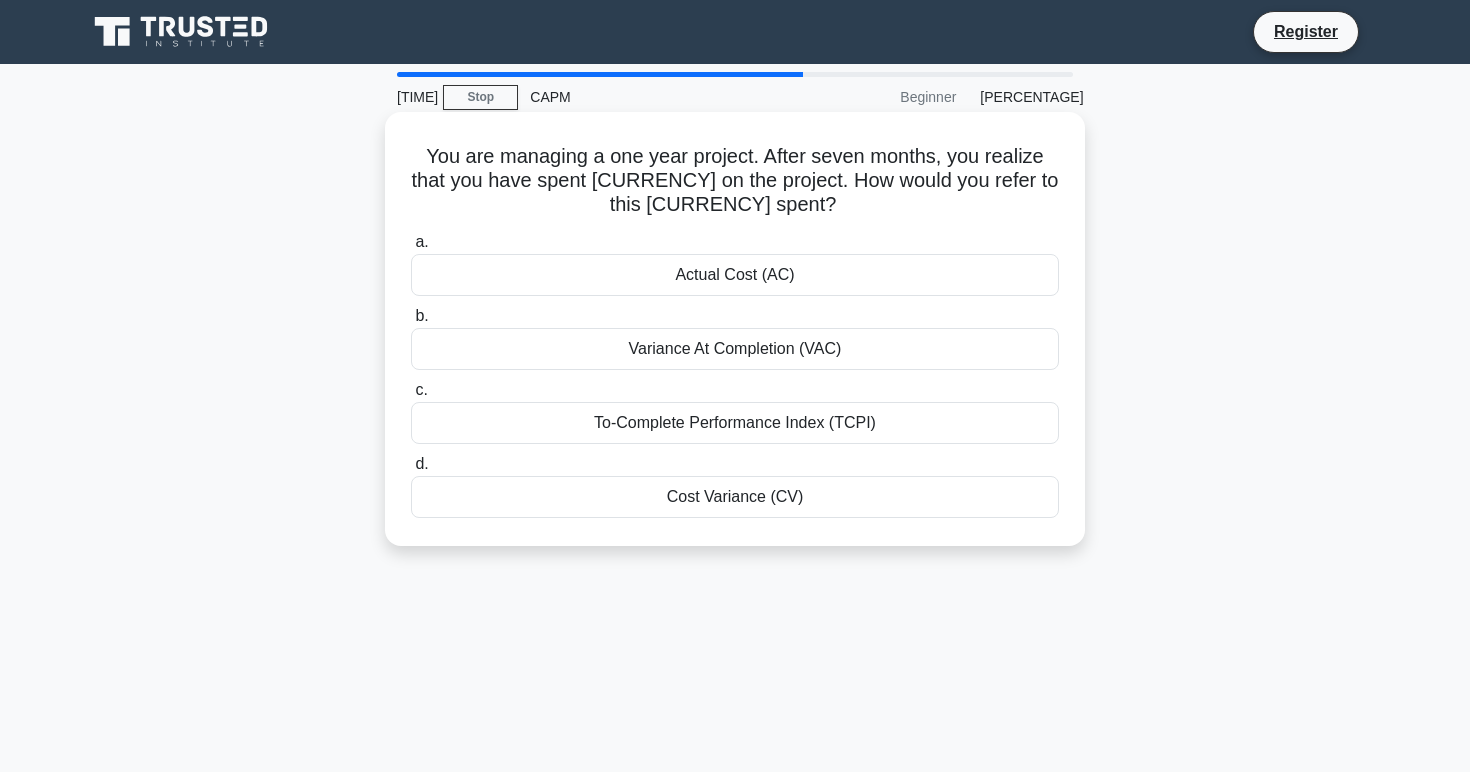click on "Actual Cost (AC)" at bounding box center [735, 275] 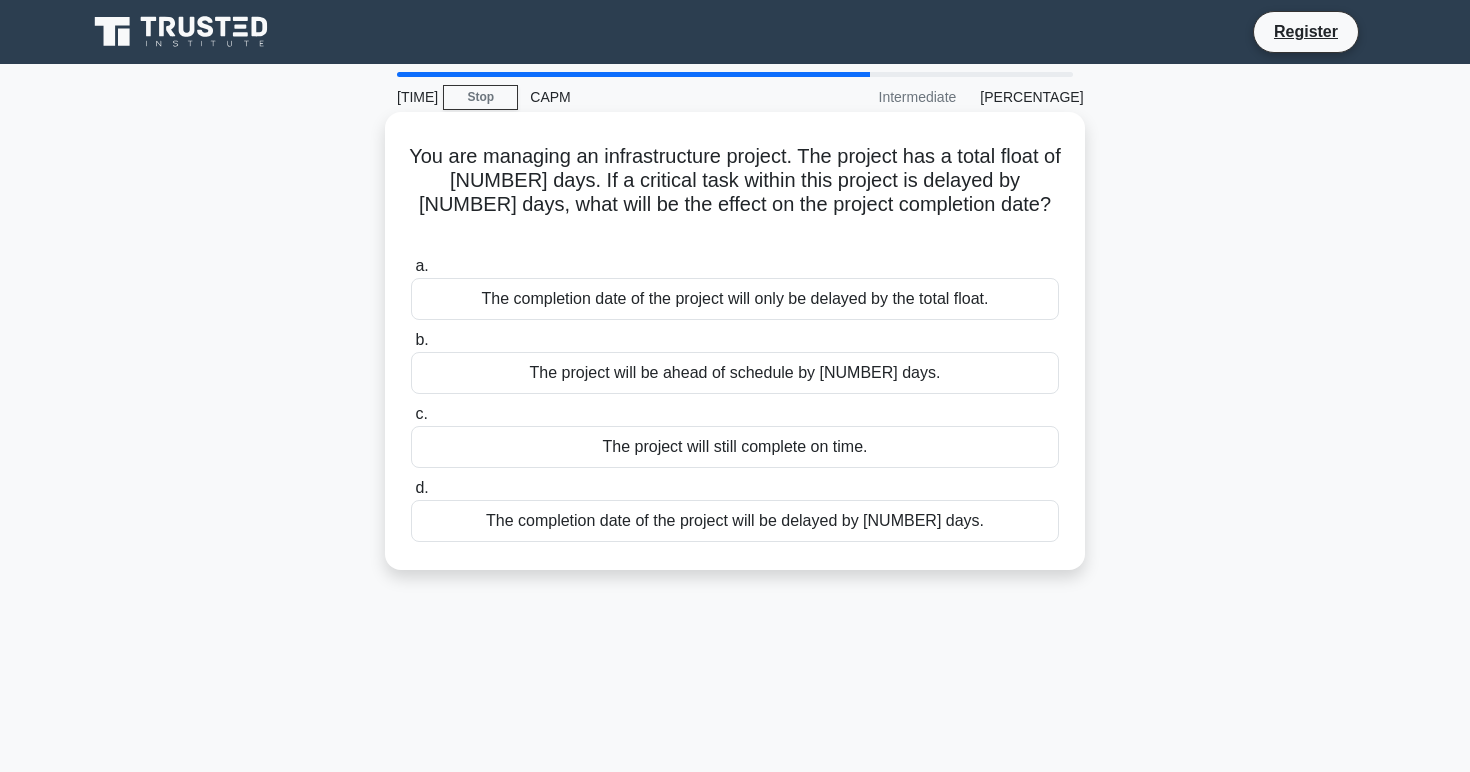 click on "The completion date of the project will only be delayed by the total float." at bounding box center [735, 299] 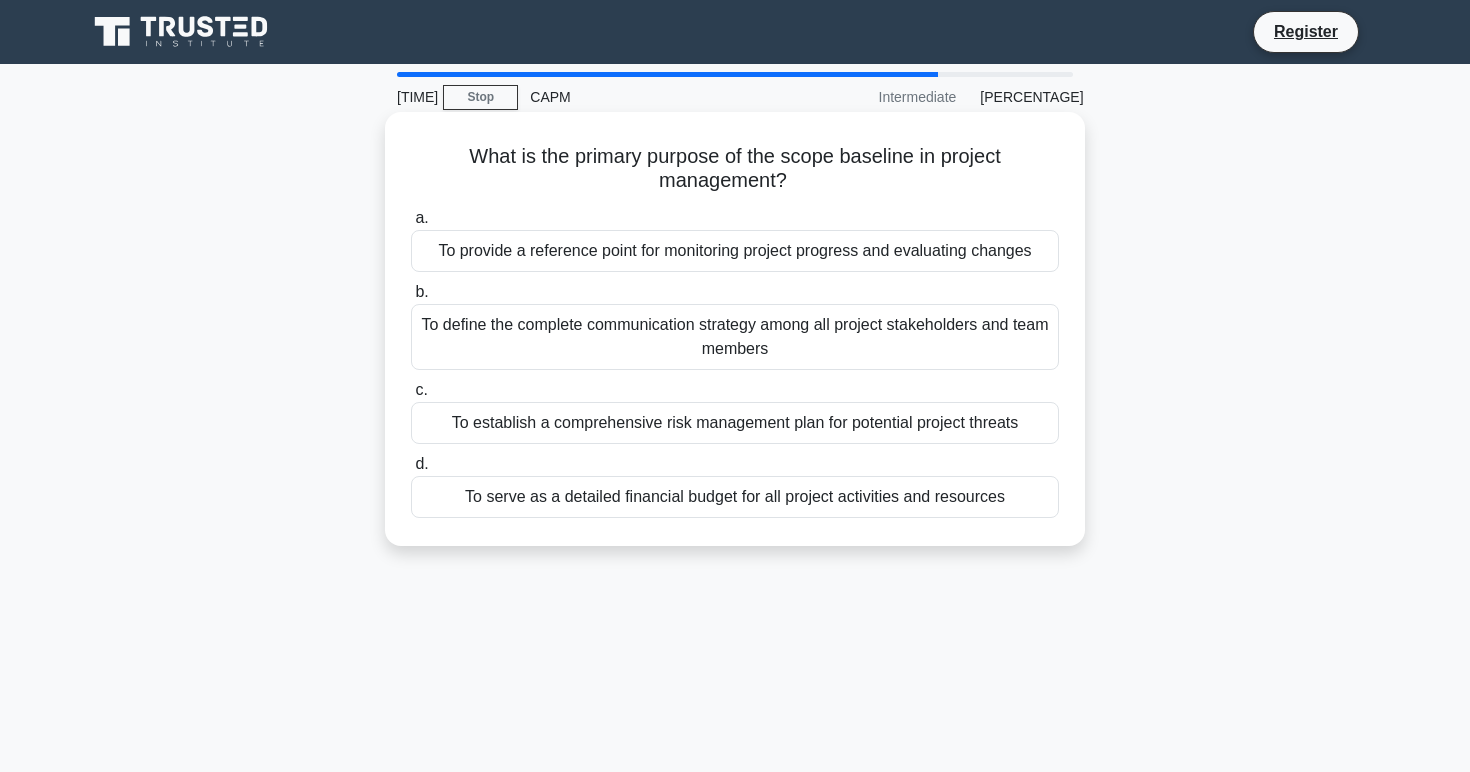 click on "To provide a reference point for monitoring project progress and evaluating changes" at bounding box center [735, 251] 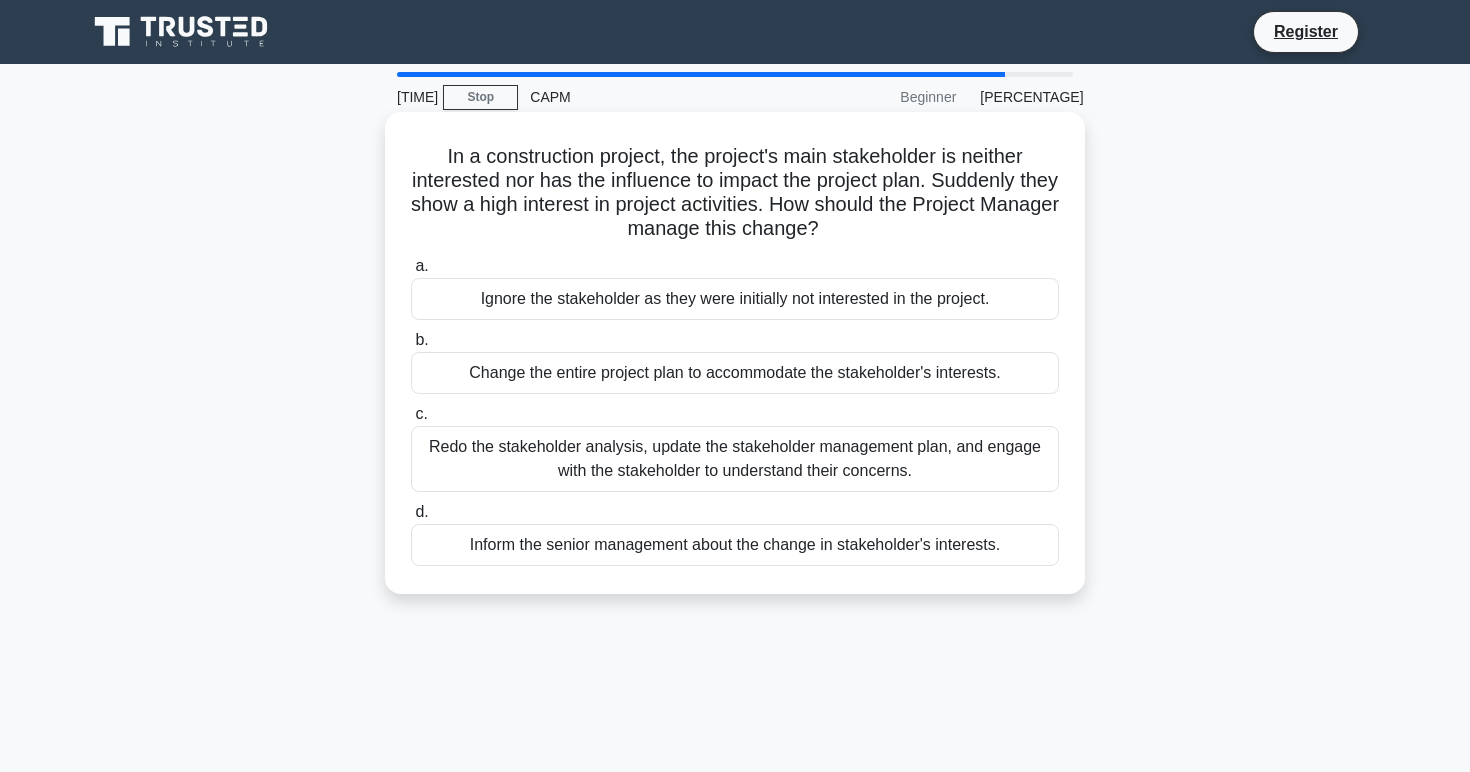 click on "Redo the stakeholder analysis, update the stakeholder management plan, and engage with the stakeholder to understand their concerns." at bounding box center [735, 459] 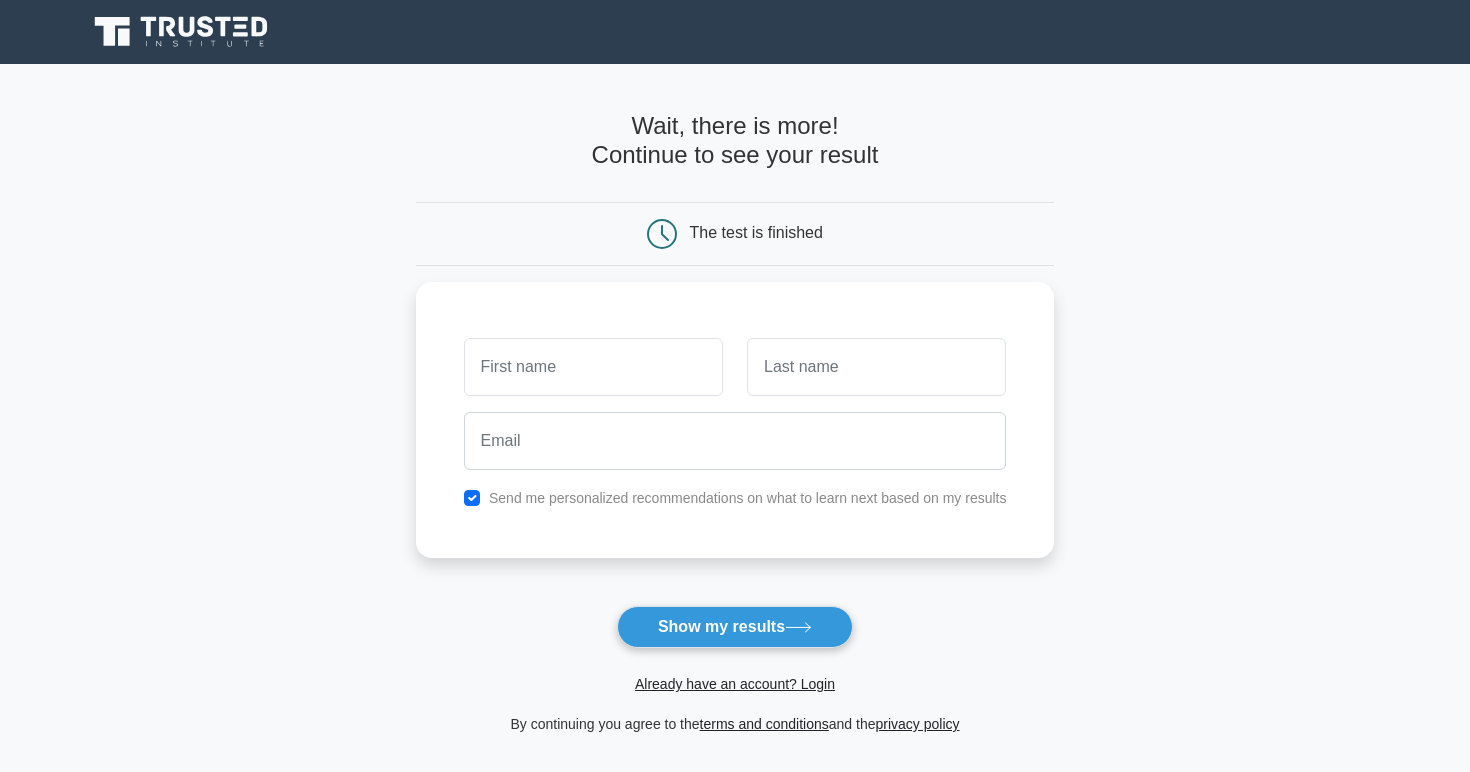 scroll, scrollTop: 0, scrollLeft: 0, axis: both 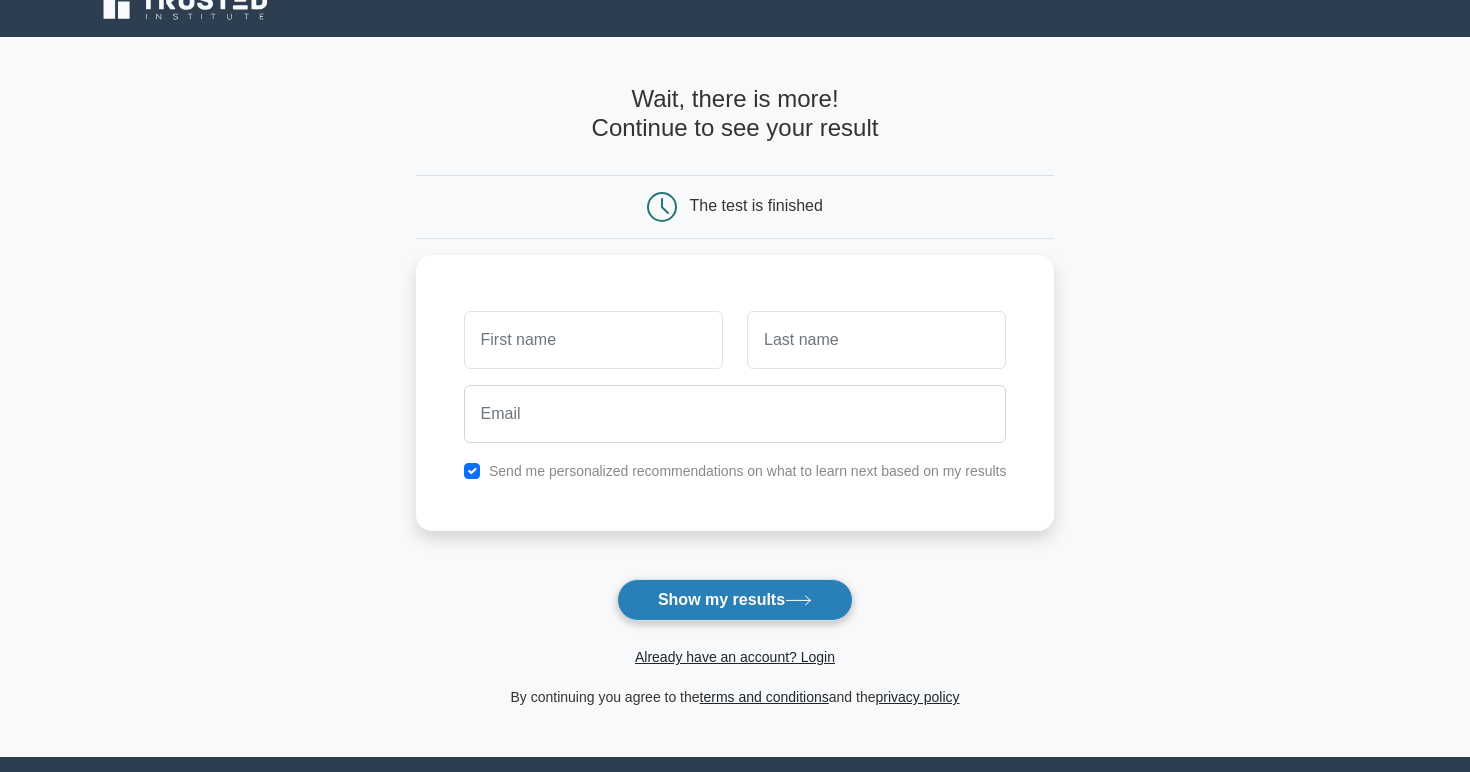 click on "Show my results" at bounding box center (735, 600) 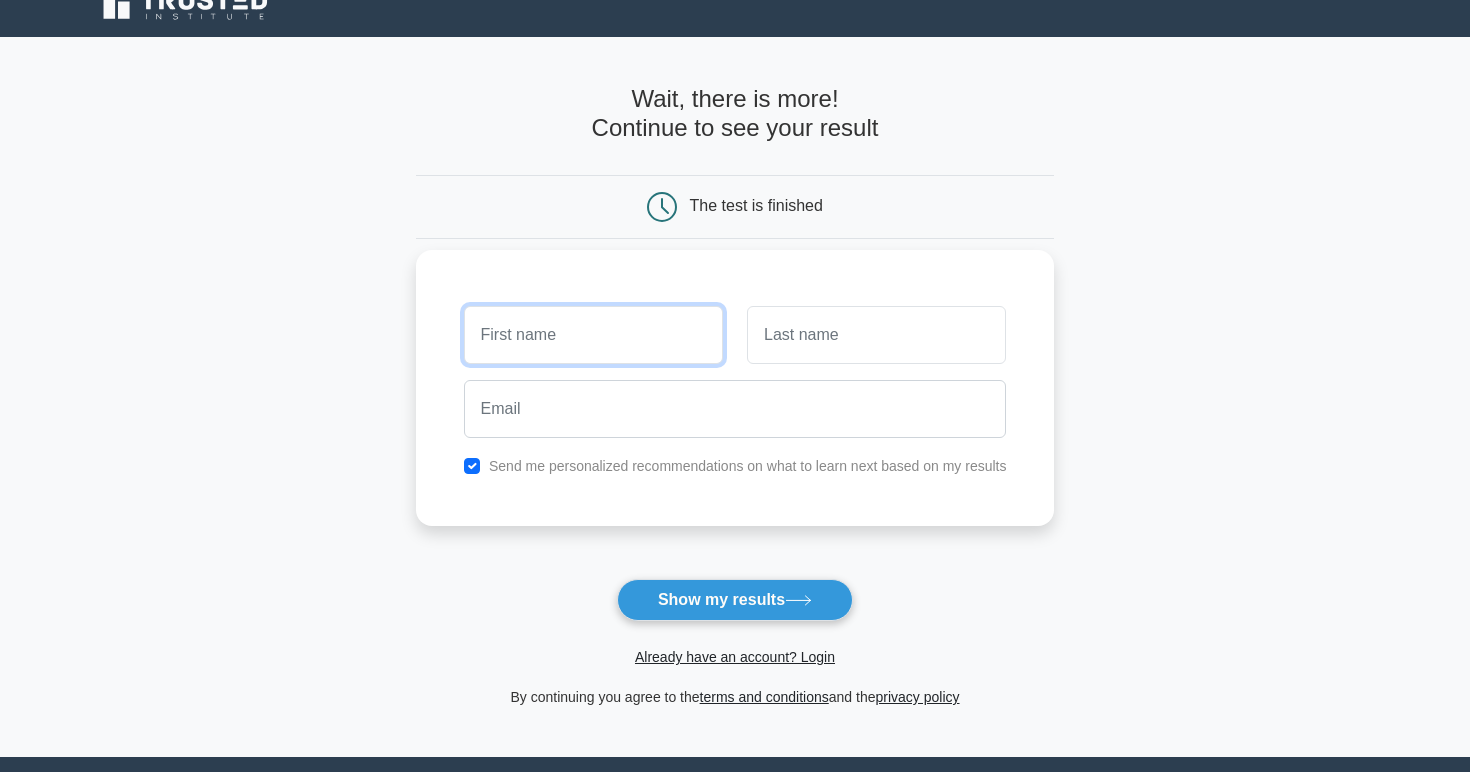 click at bounding box center (593, 335) 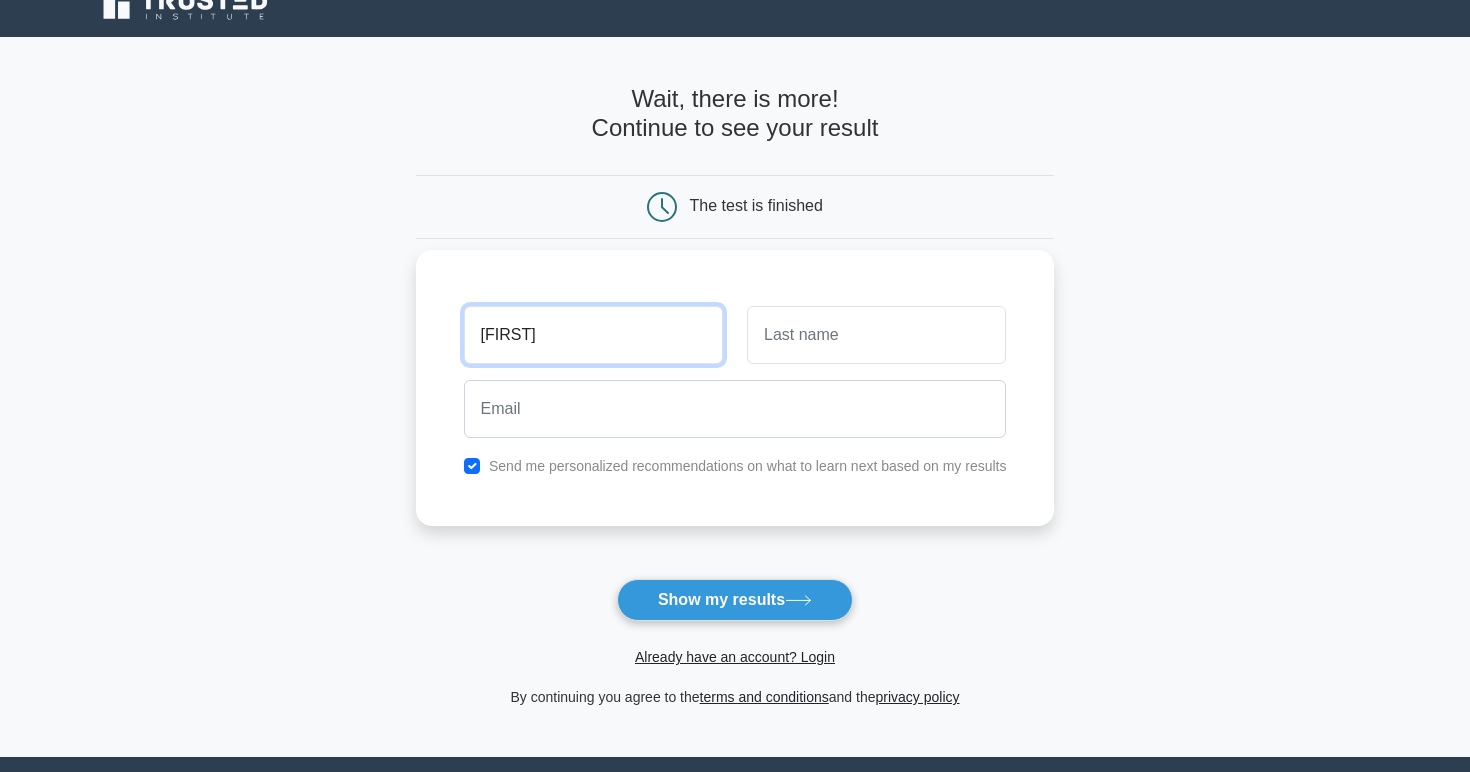 type on "Aga" 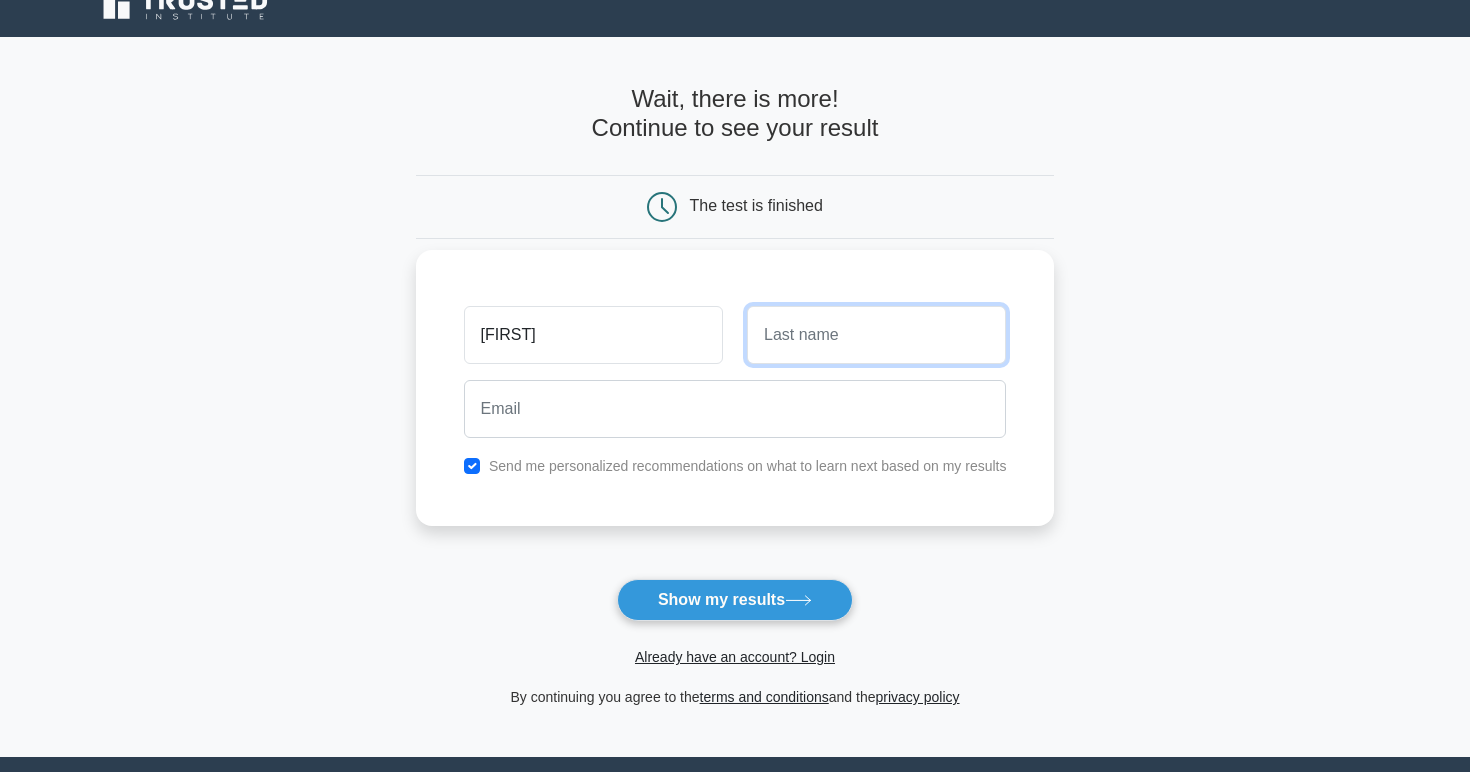 click at bounding box center (876, 335) 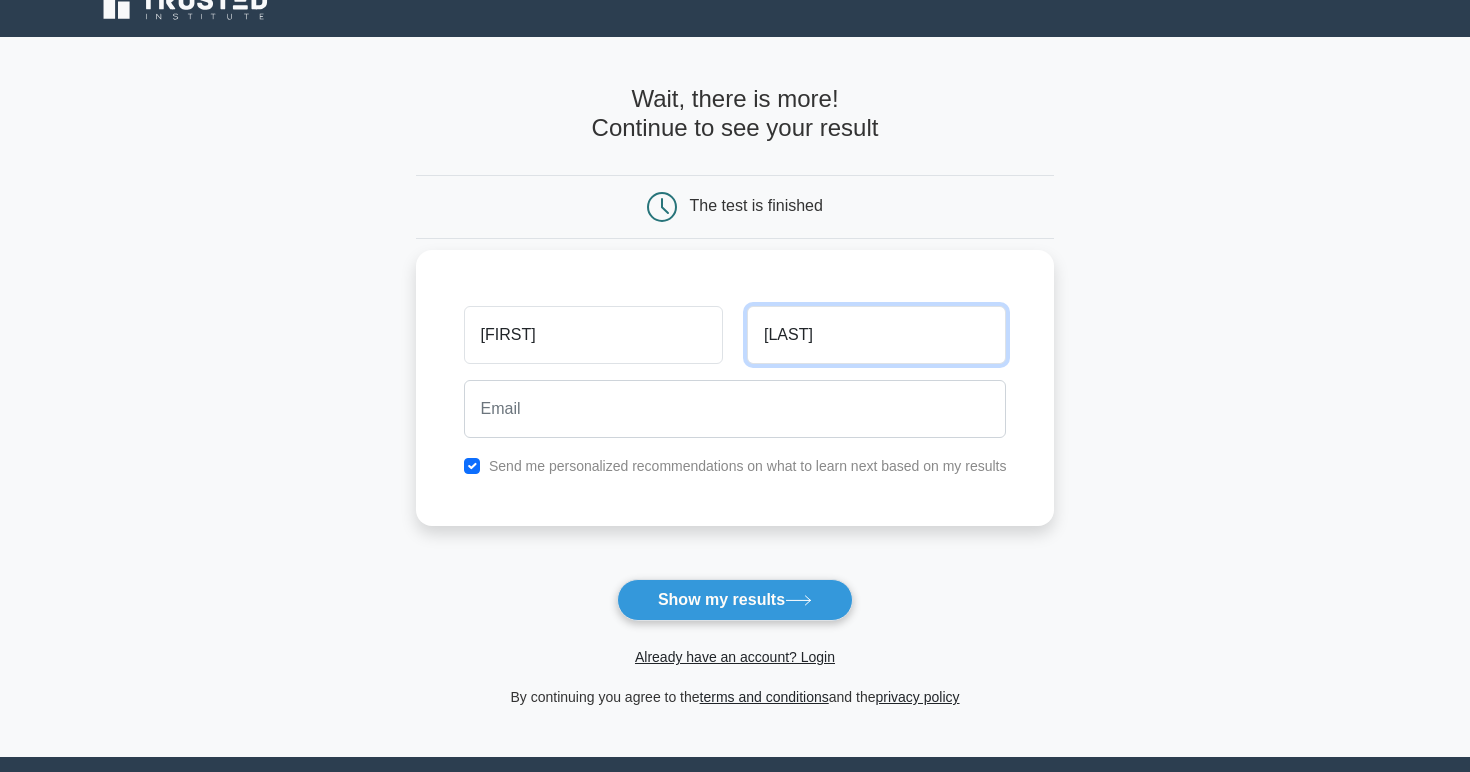 type on "Flor" 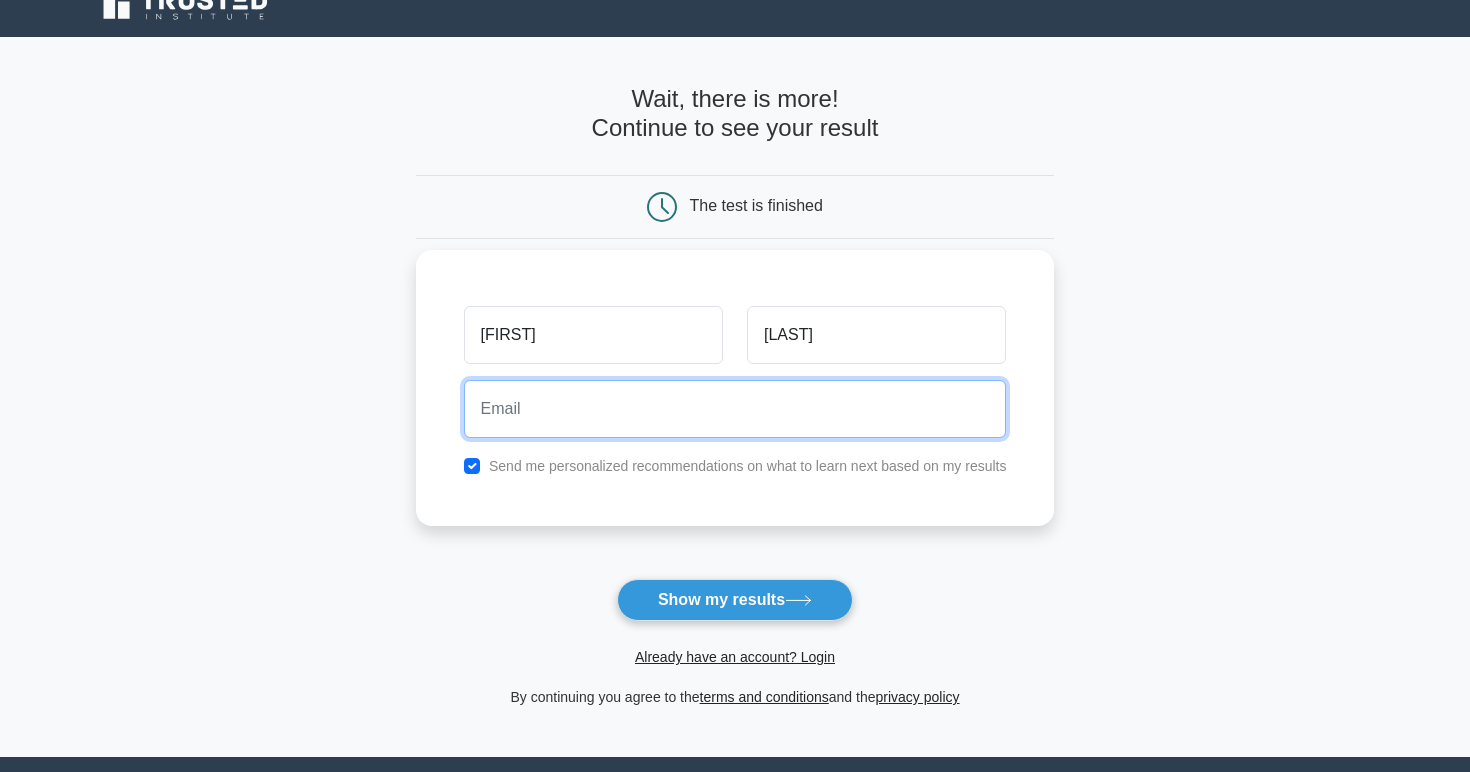 click at bounding box center [735, 409] 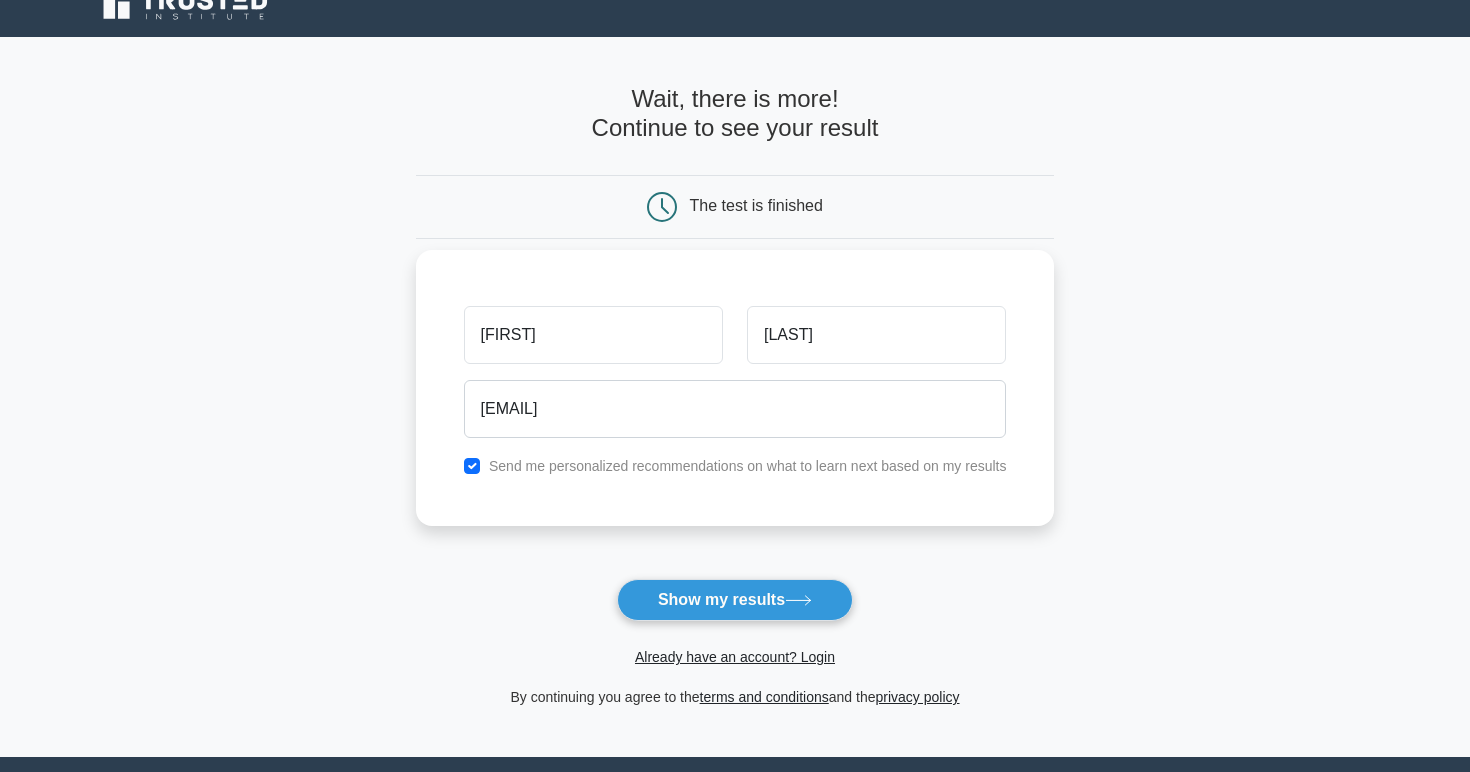 click on "Aga
Flor
agnieszkaflorczyk96@gmail.com
Send me personalized recommendations on what to learn next based on my results" at bounding box center (735, 388) 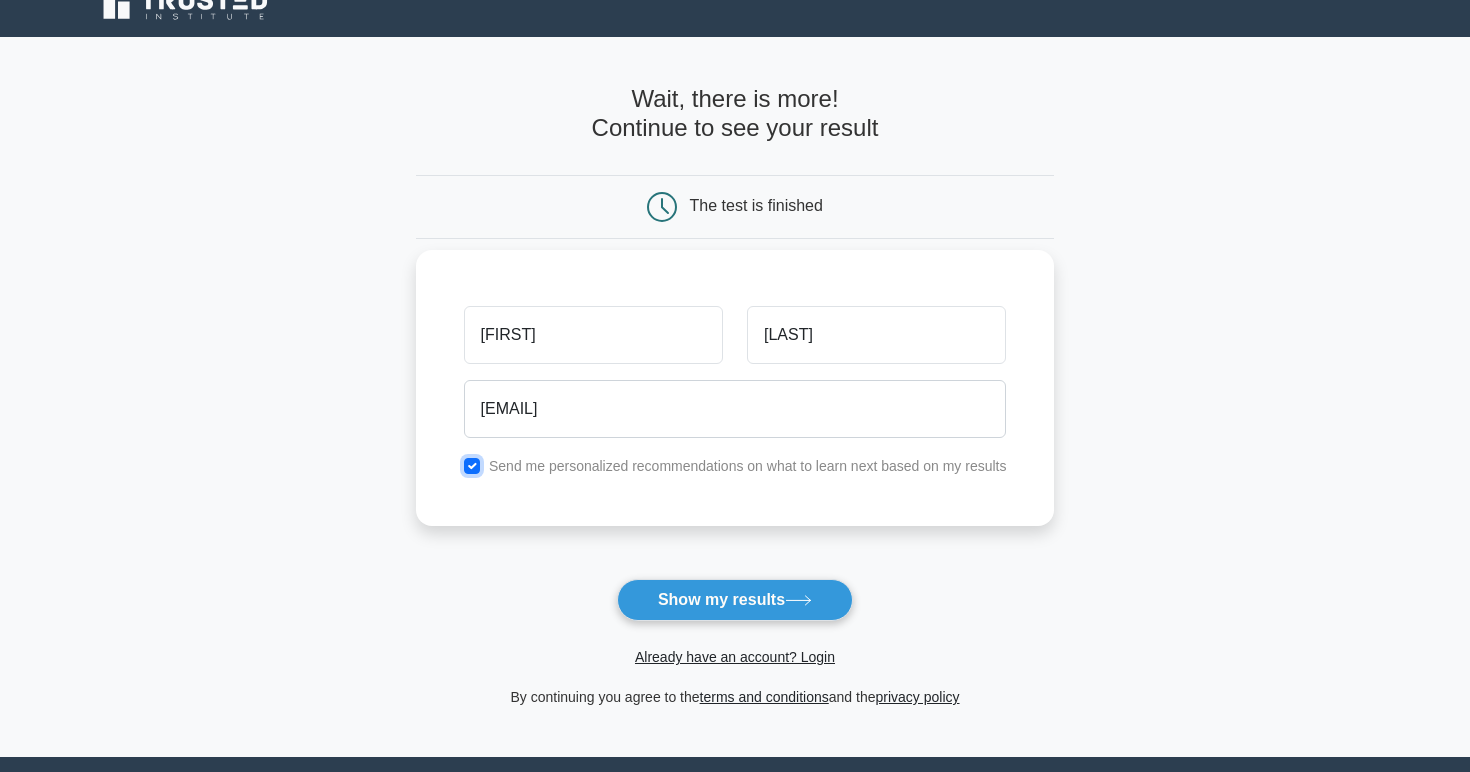 click at bounding box center (472, 466) 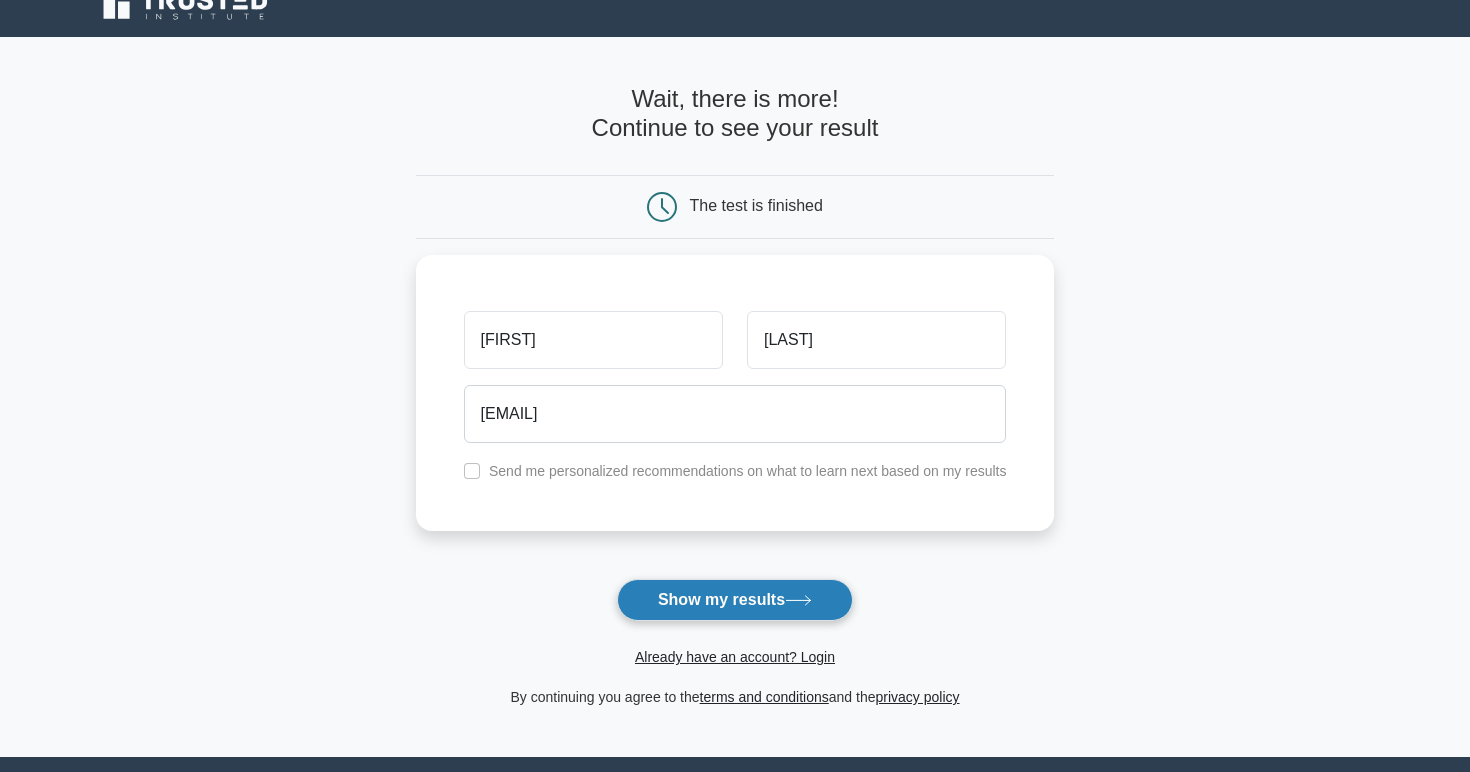 click on "Show my results" at bounding box center [735, 600] 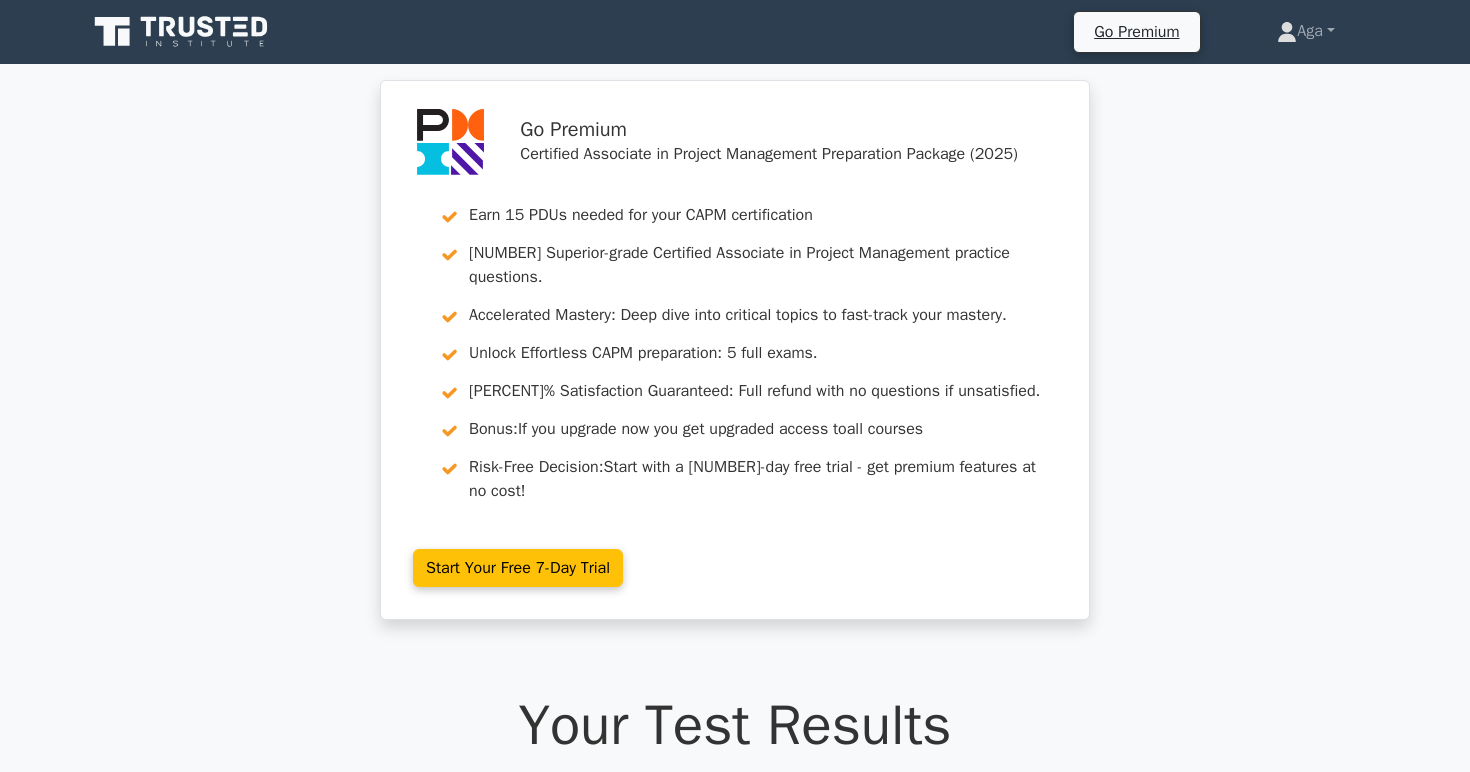 scroll, scrollTop: 0, scrollLeft: 0, axis: both 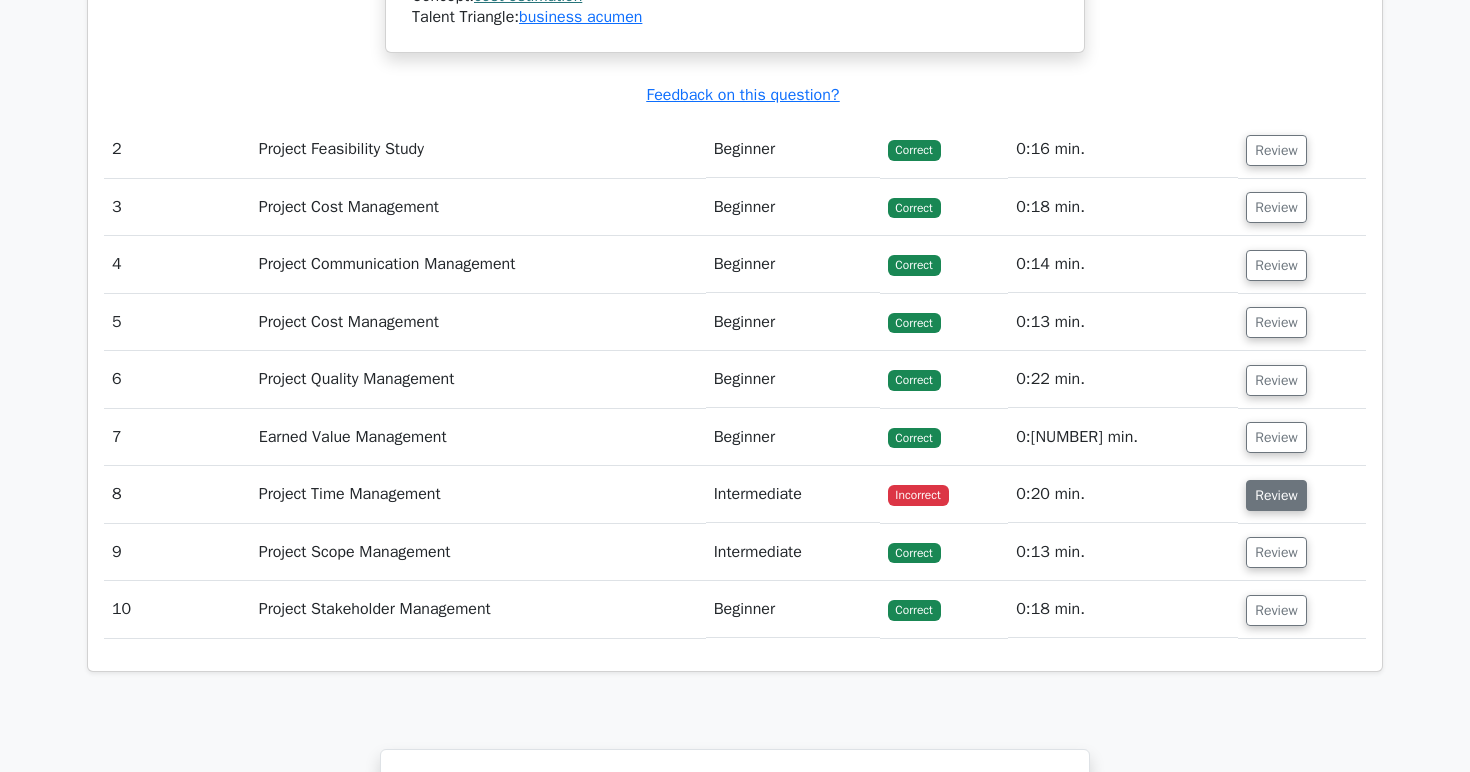 click on "Review" at bounding box center [1276, 495] 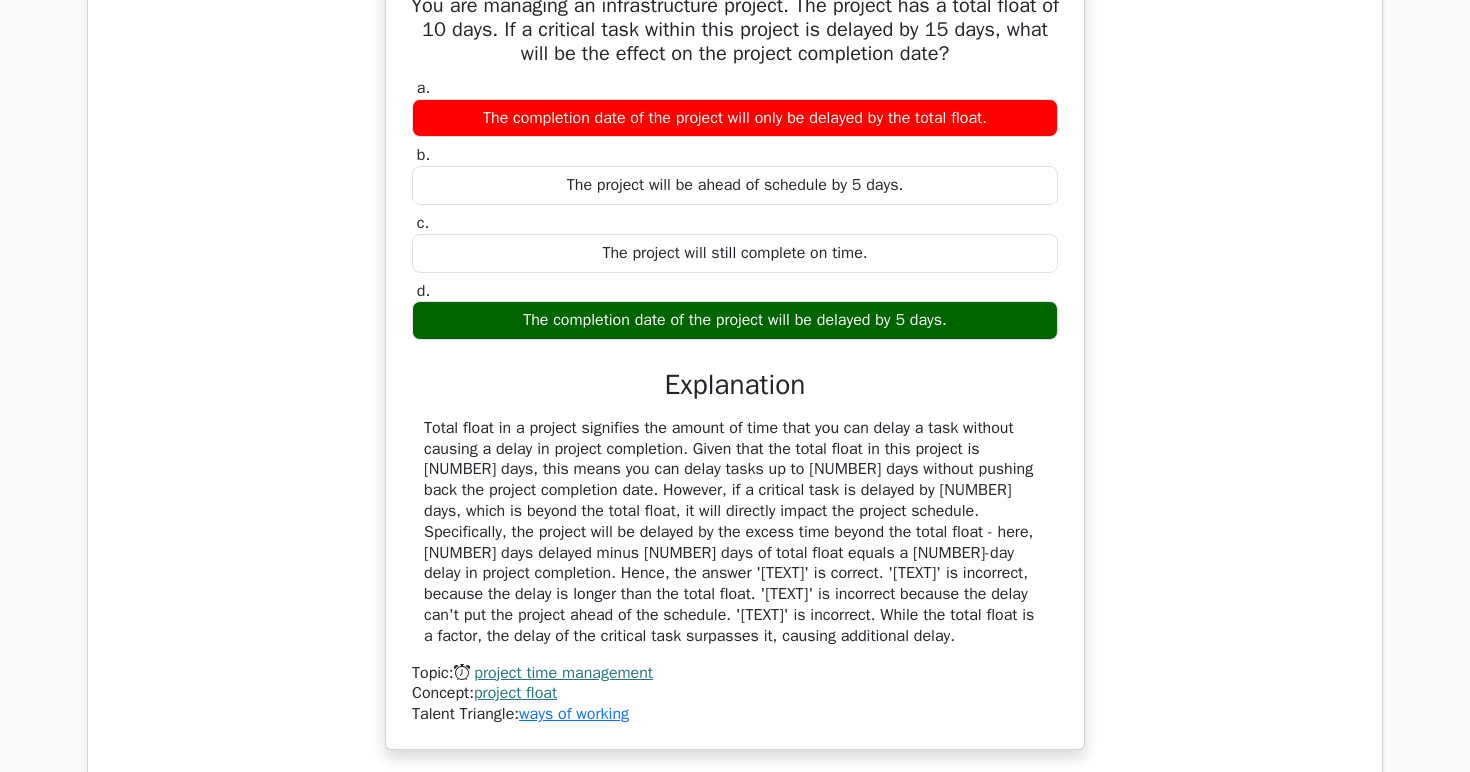 scroll, scrollTop: 3080, scrollLeft: 0, axis: vertical 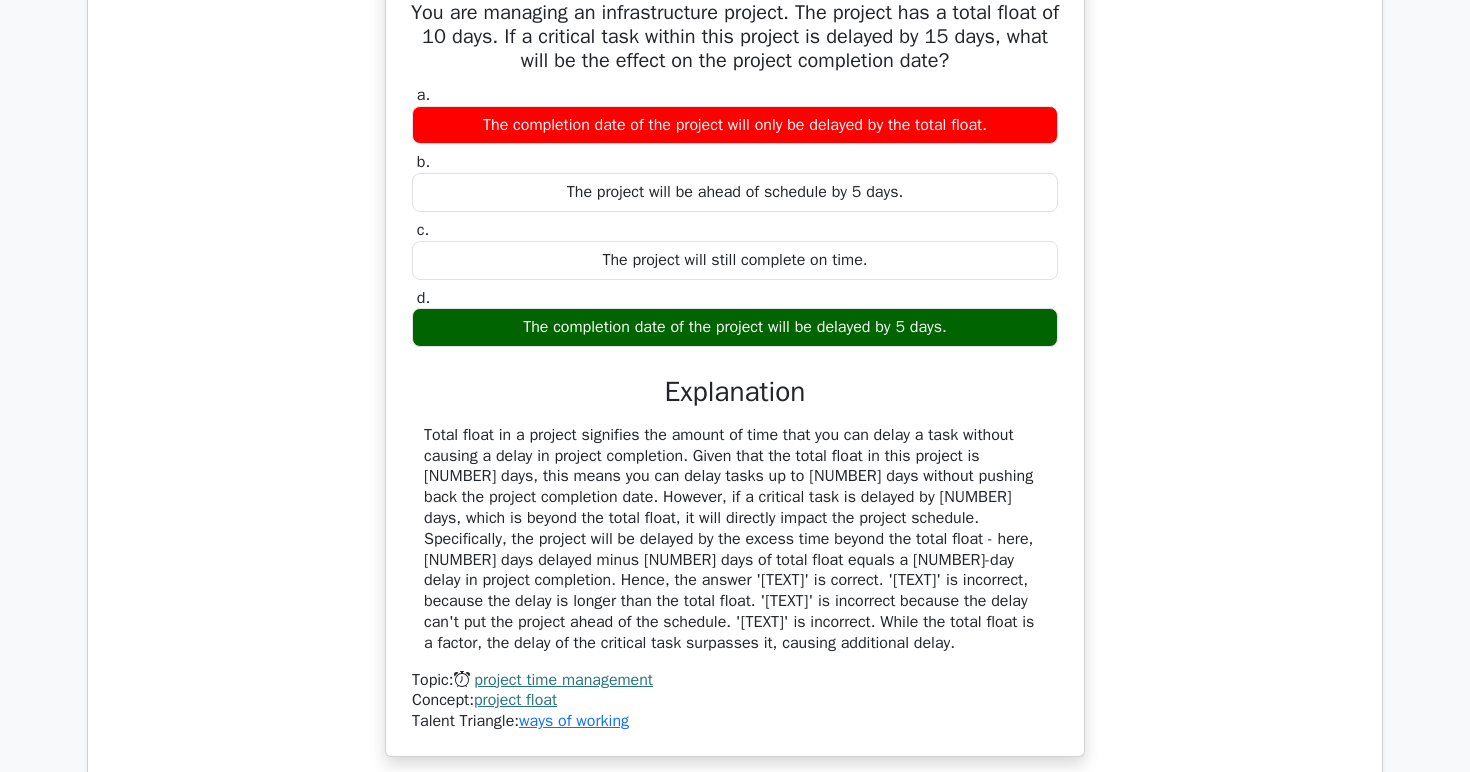 type 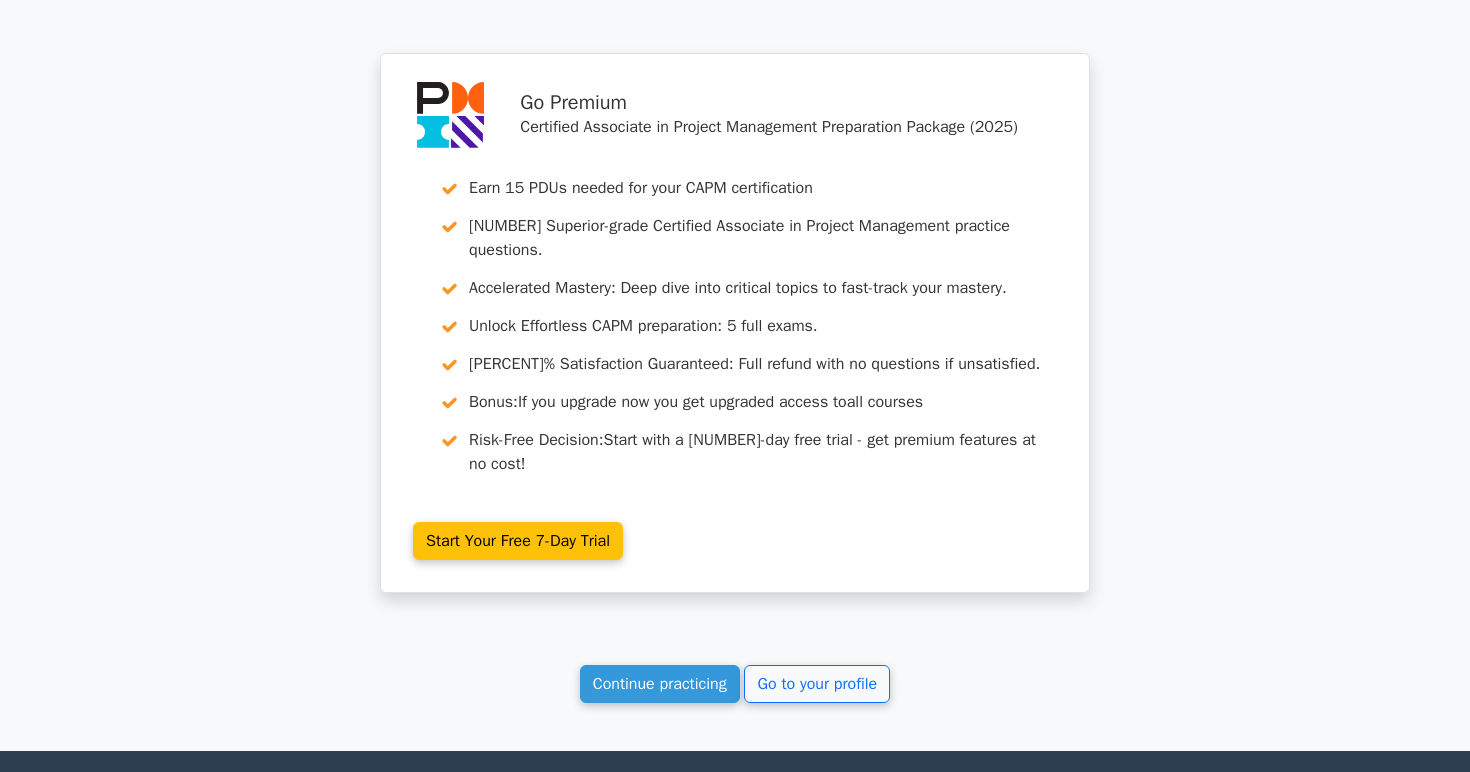 scroll, scrollTop: 4340, scrollLeft: 0, axis: vertical 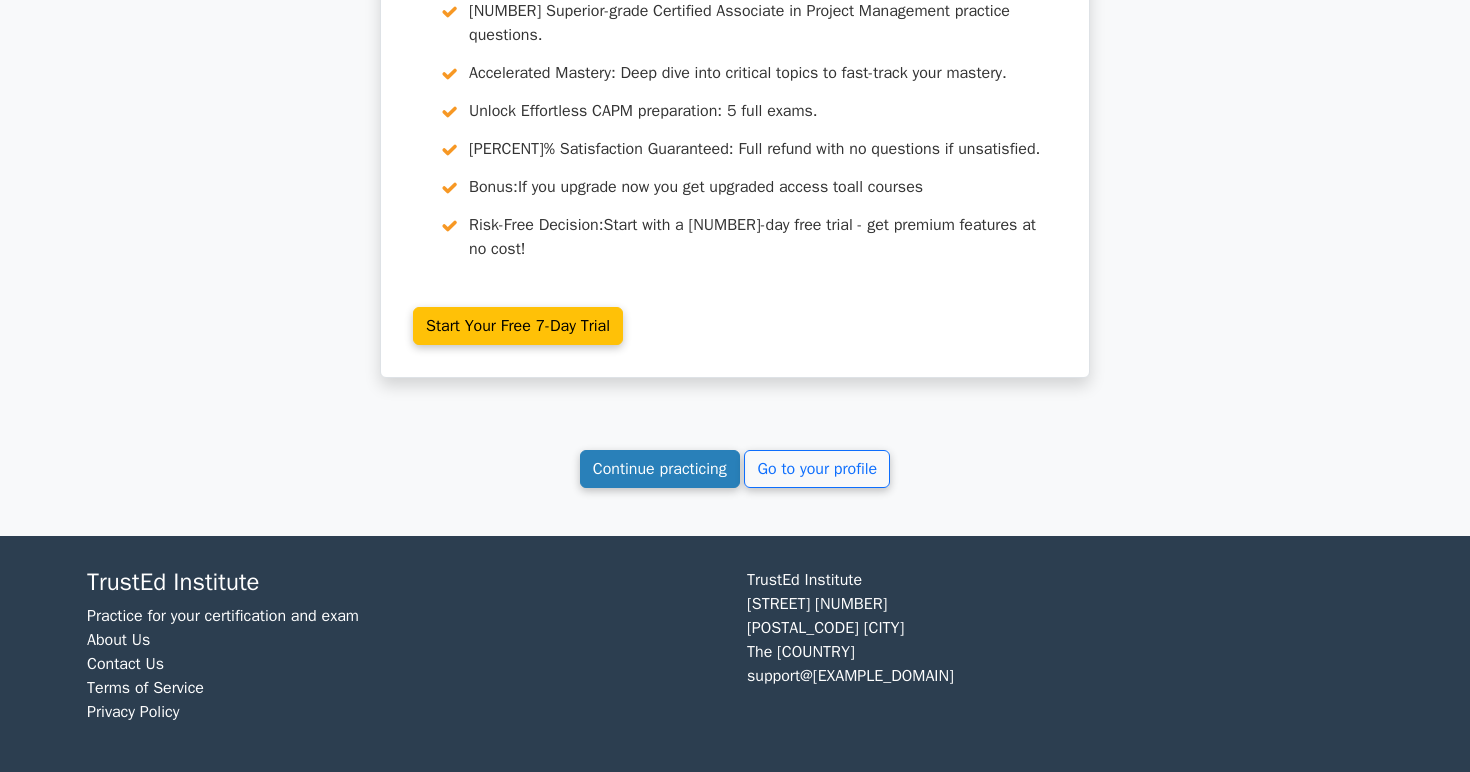 click on "Continue practicing" at bounding box center (660, 469) 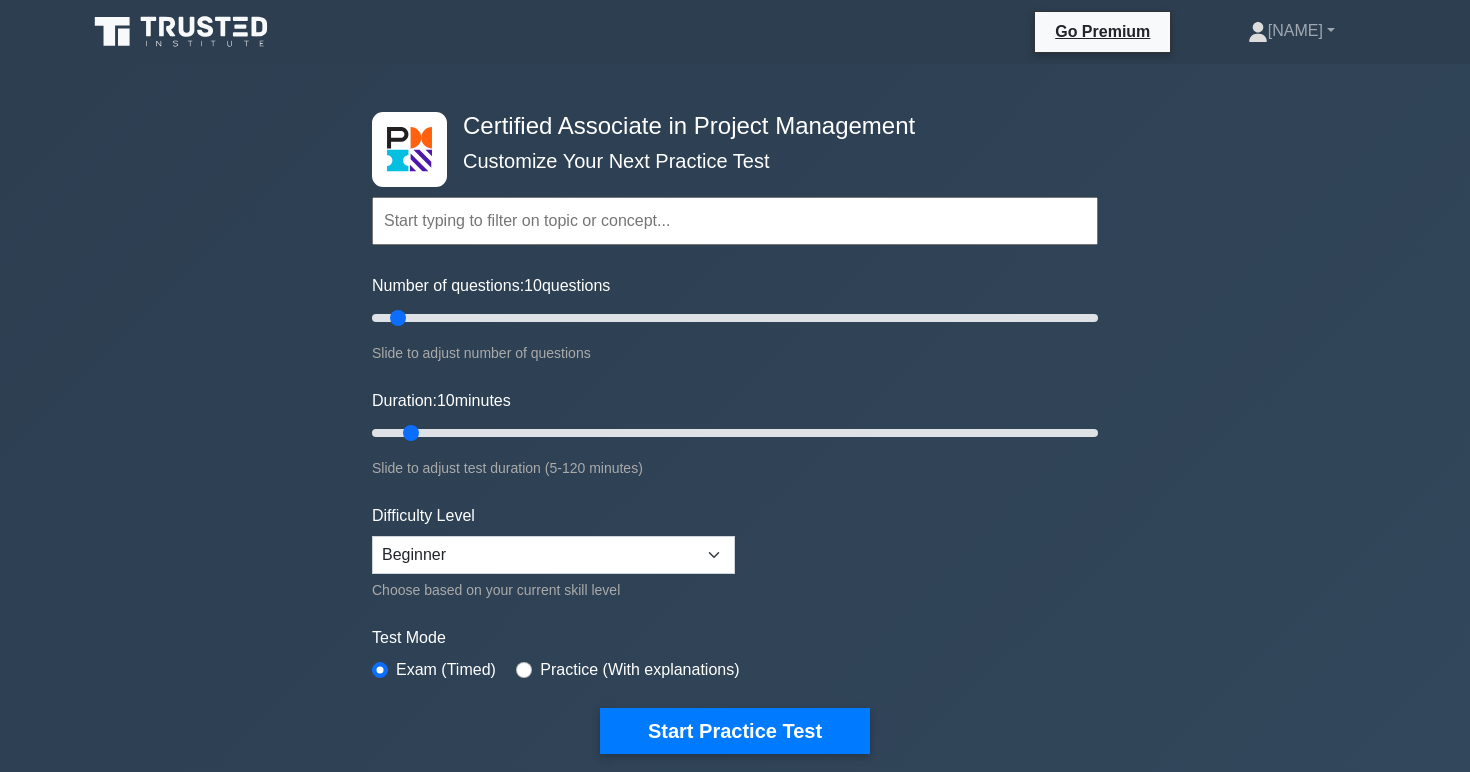 scroll, scrollTop: 0, scrollLeft: 0, axis: both 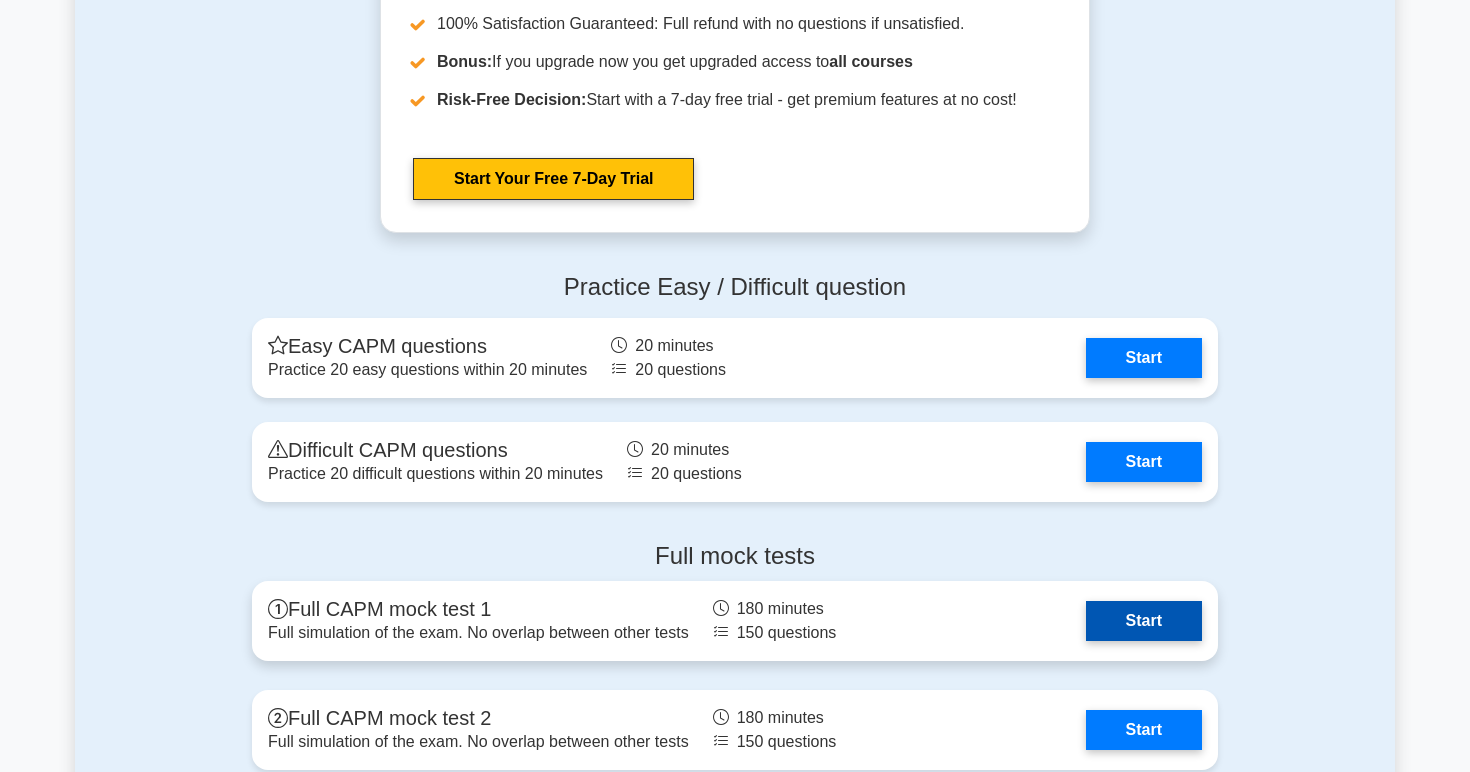 click on "Start" at bounding box center [1144, 621] 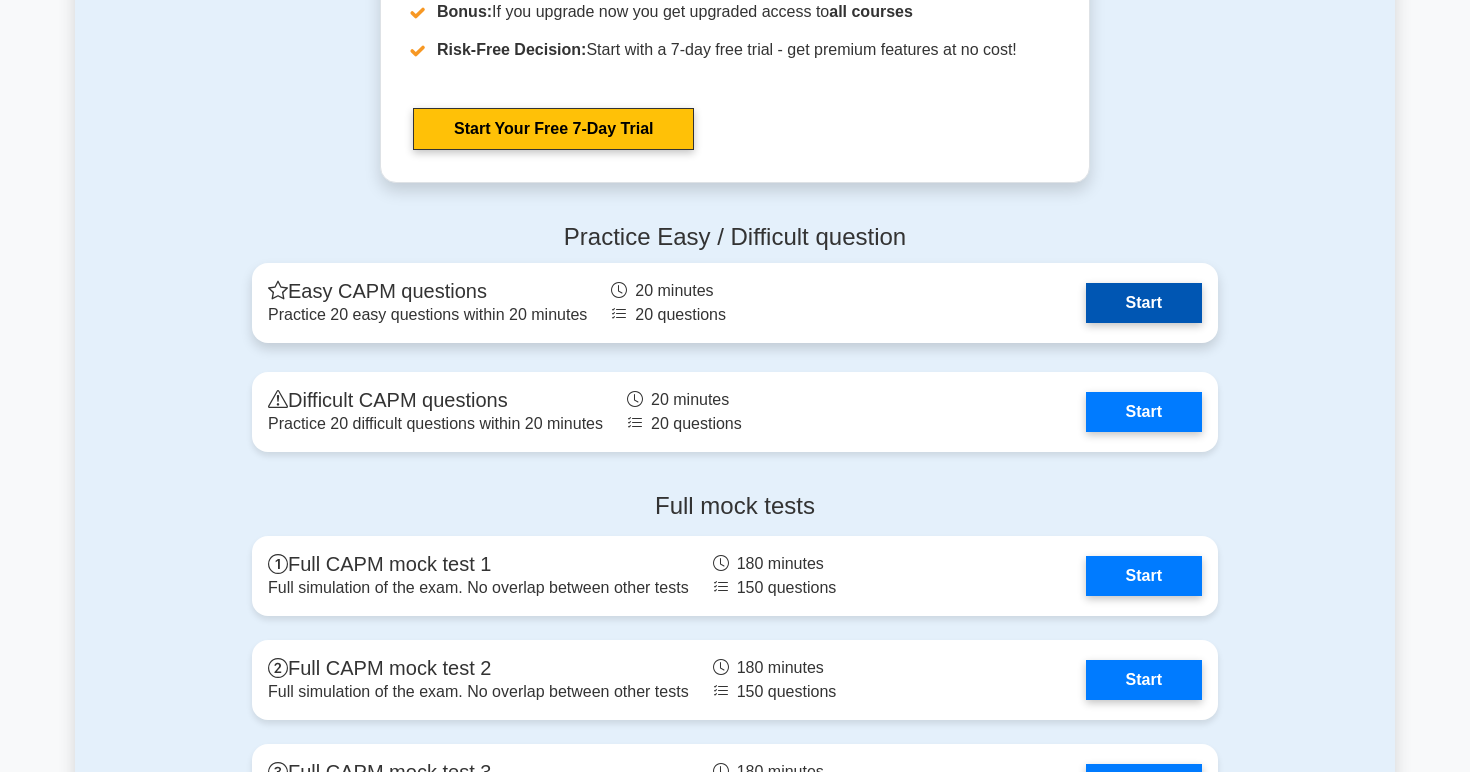 scroll, scrollTop: 5541, scrollLeft: 0, axis: vertical 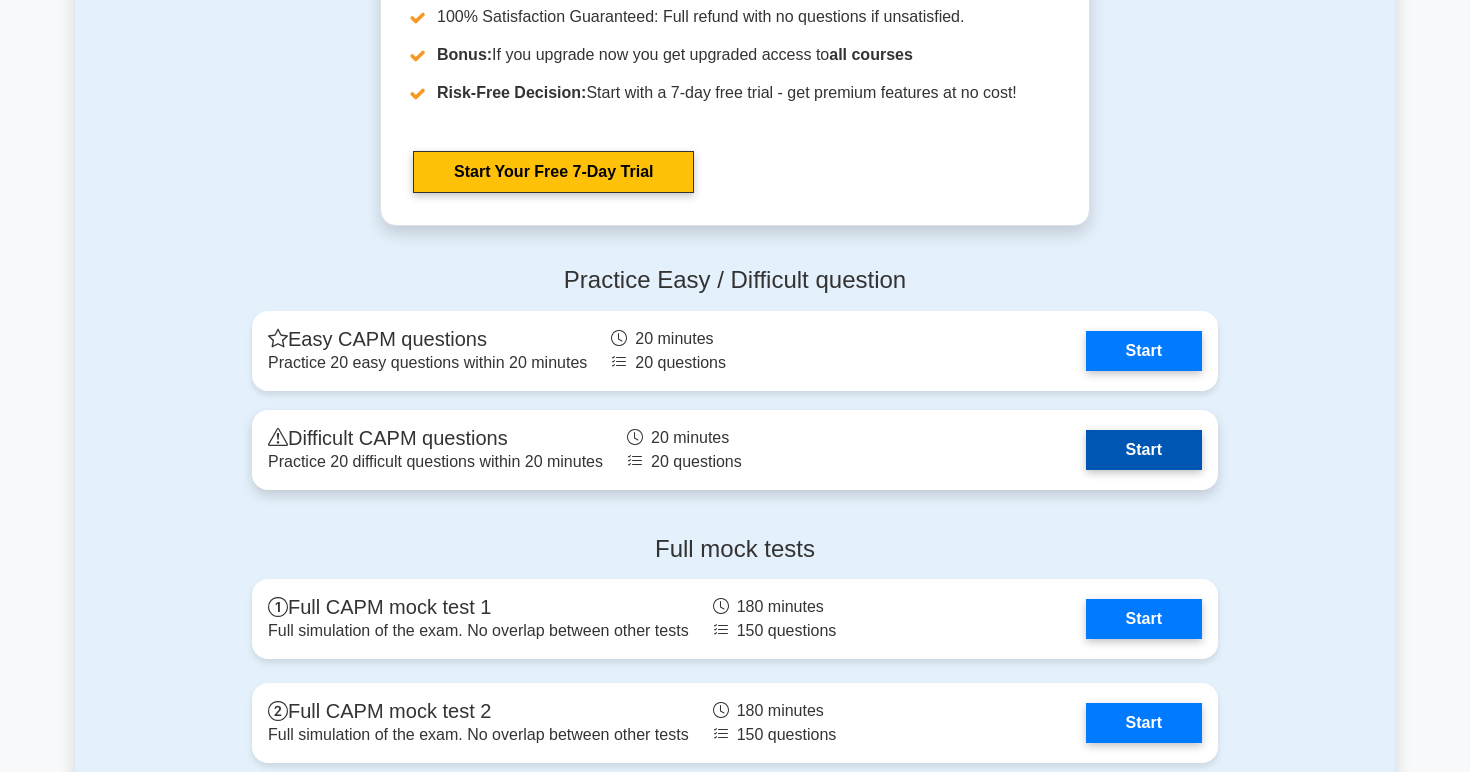 click on "Start" at bounding box center (1144, 450) 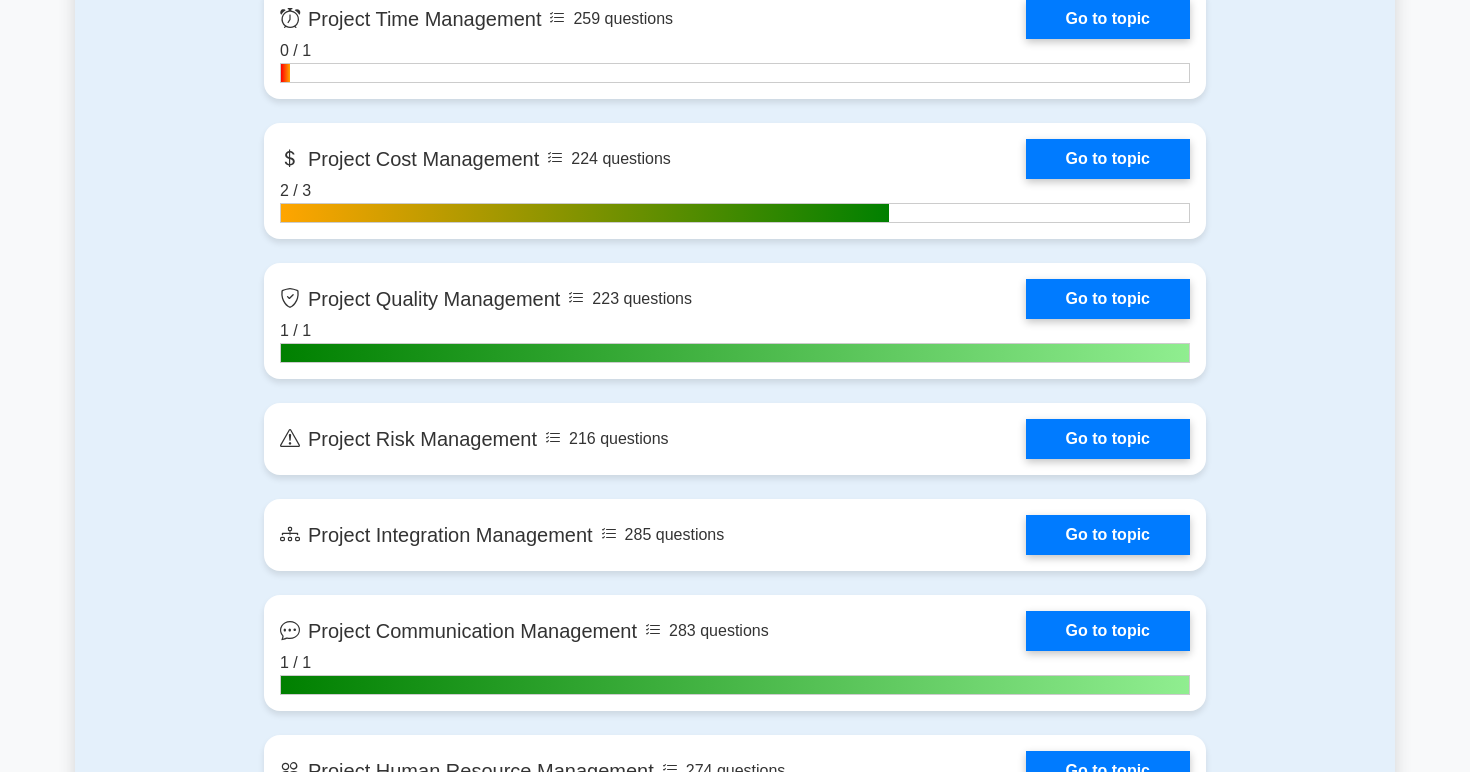 scroll, scrollTop: 1303, scrollLeft: 0, axis: vertical 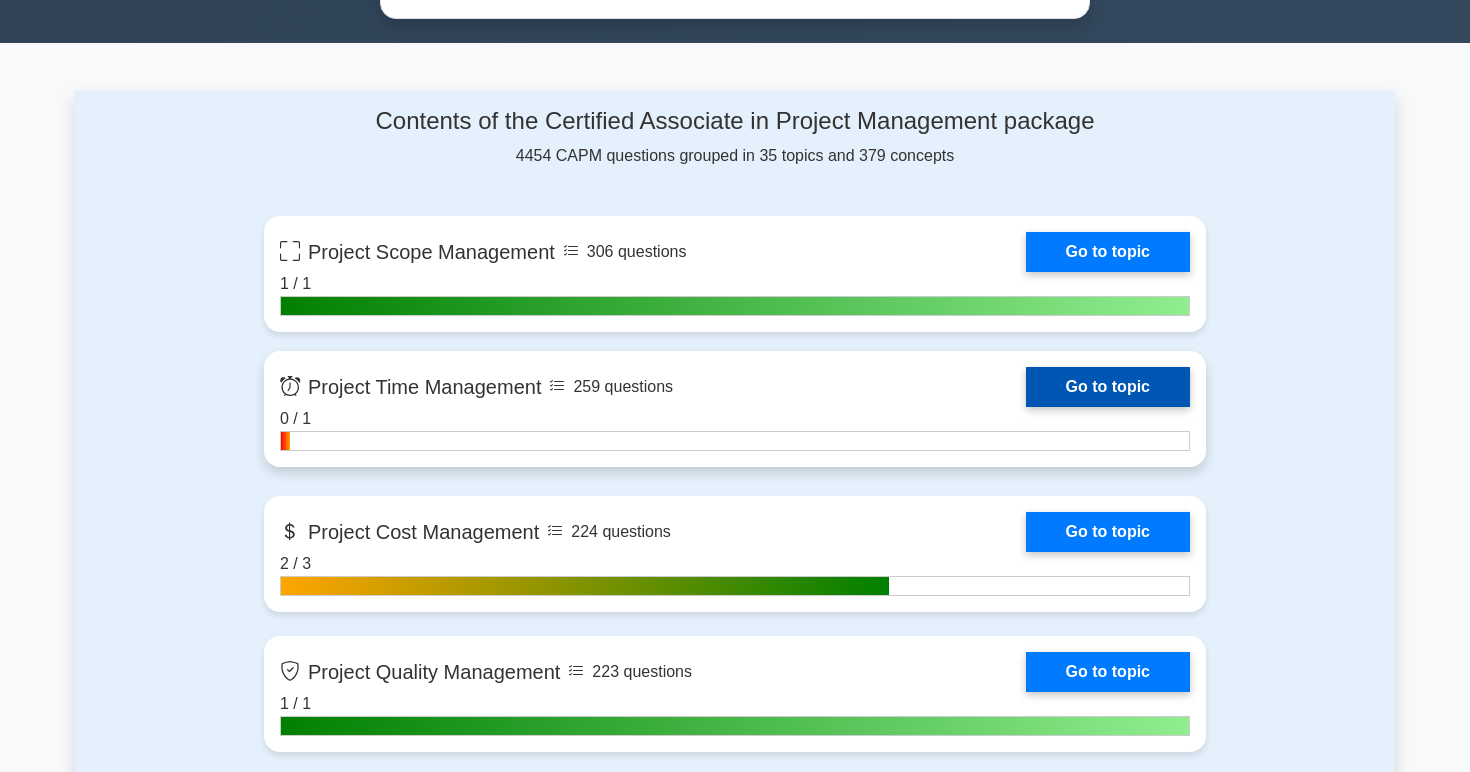 click on "Go to topic" at bounding box center (1108, 387) 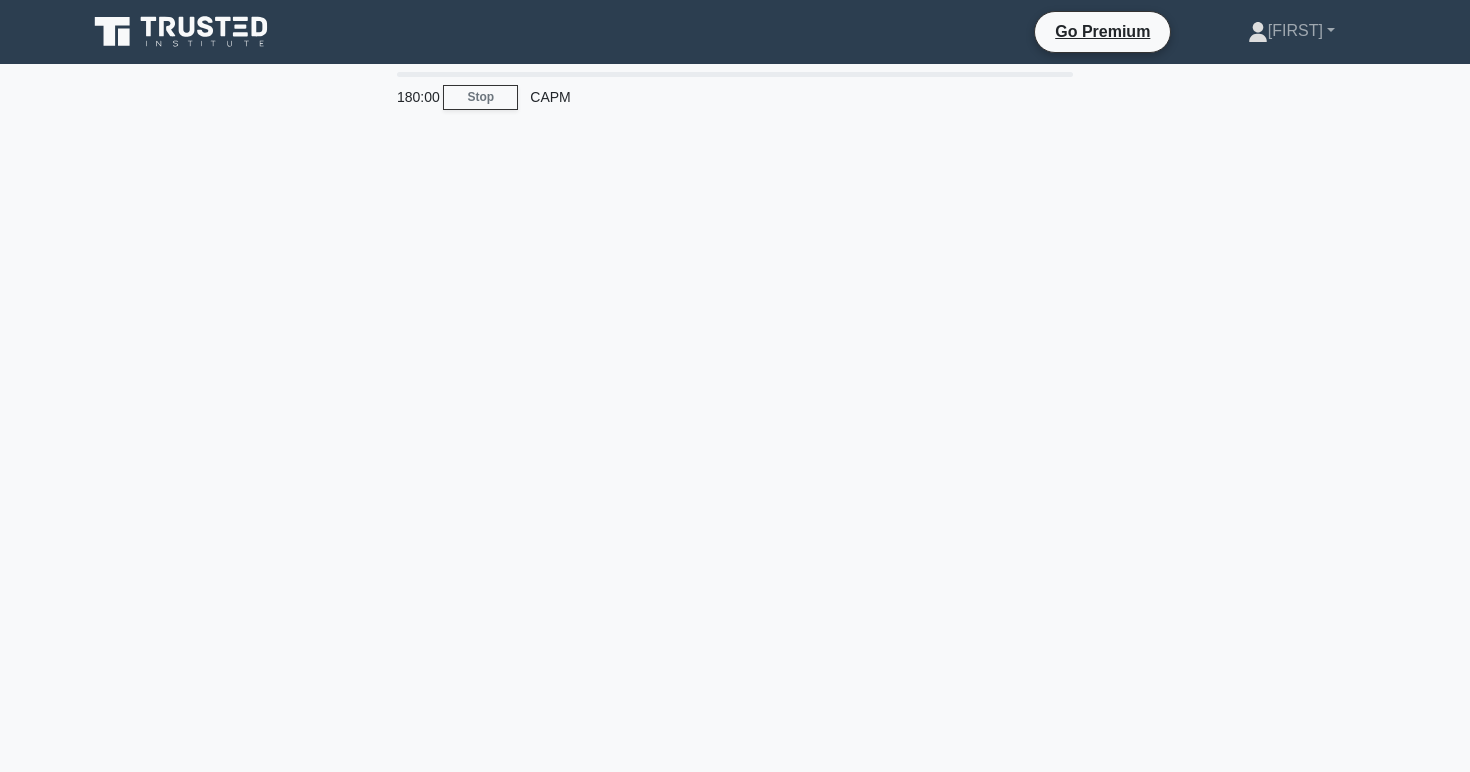 scroll, scrollTop: 0, scrollLeft: 0, axis: both 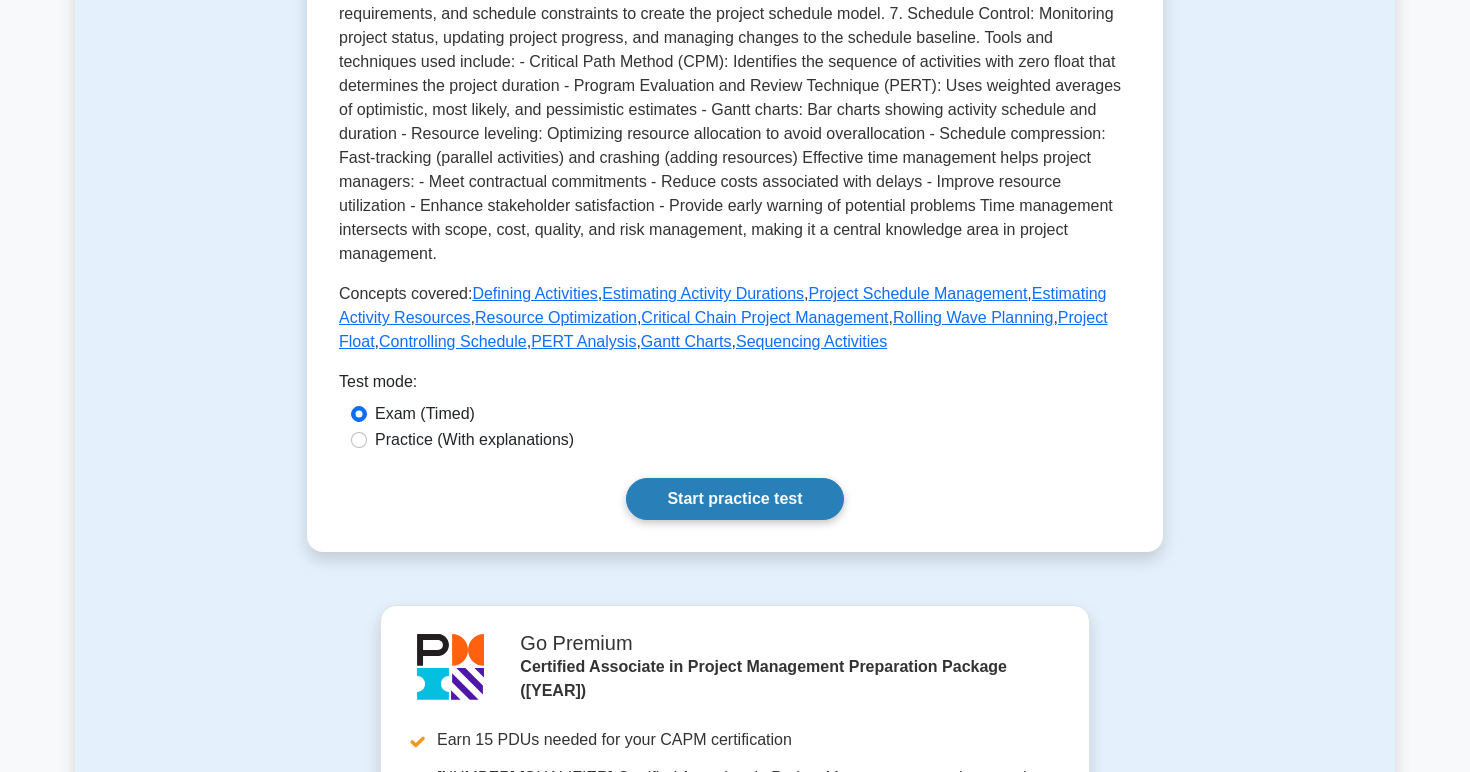click on "Start practice test" at bounding box center (734, 499) 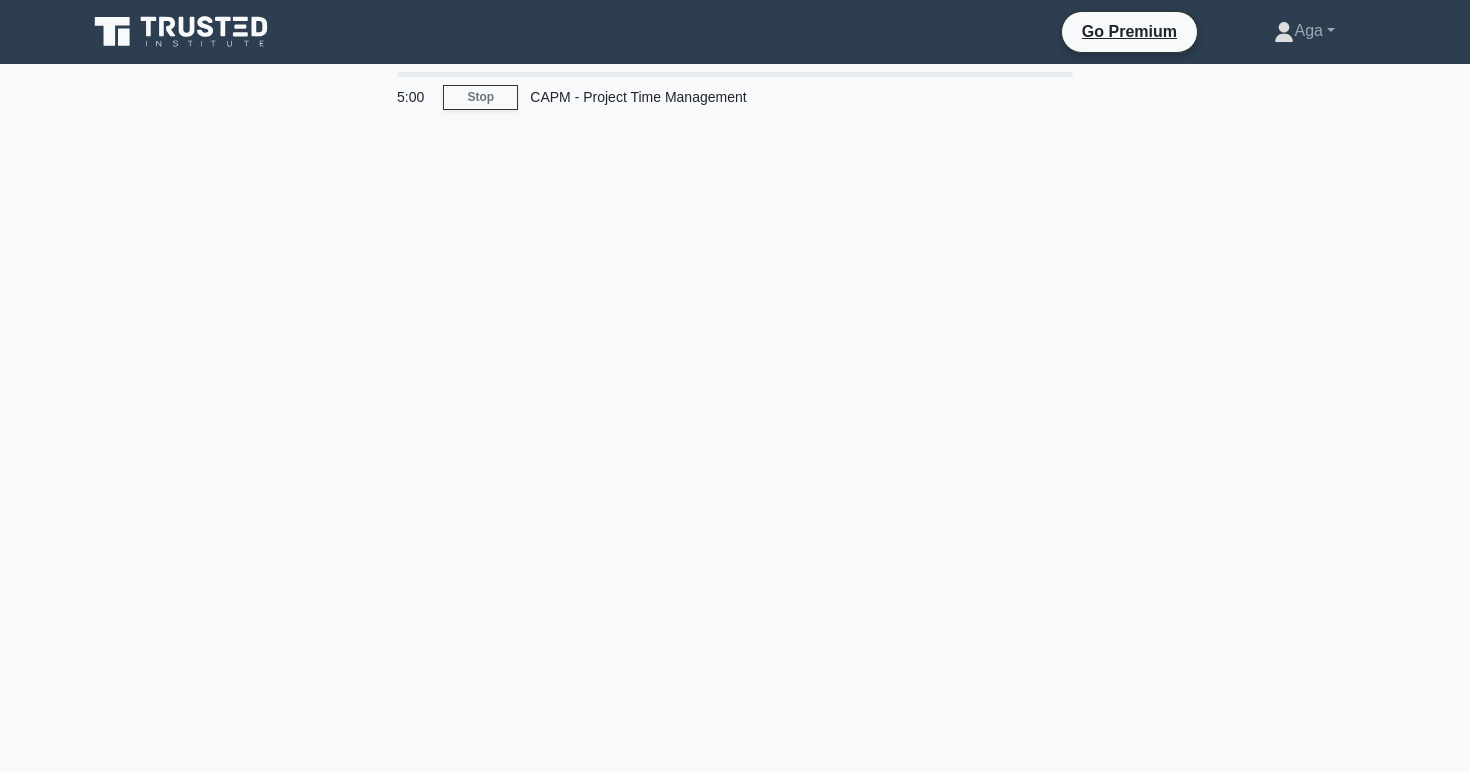 scroll, scrollTop: 0, scrollLeft: 0, axis: both 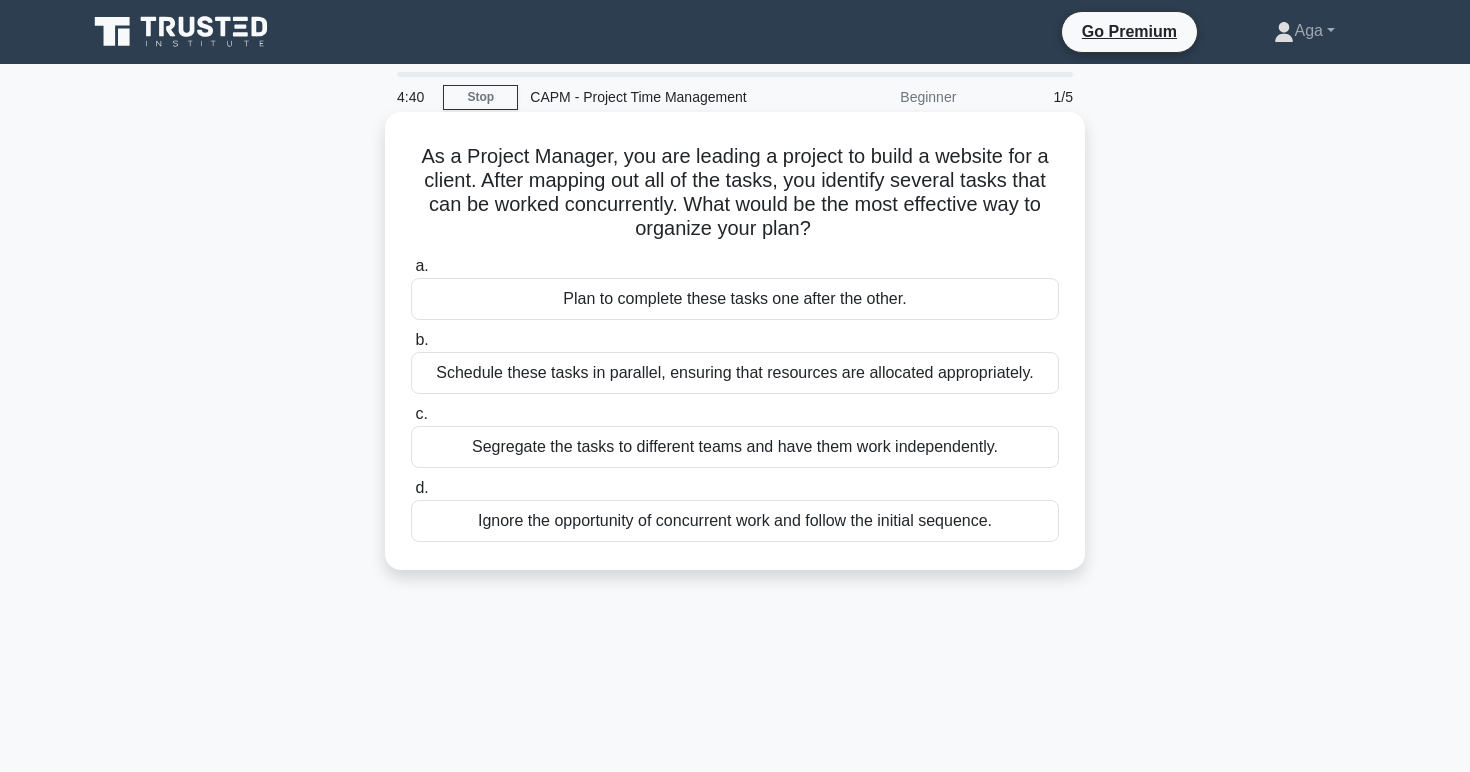click on "Schedule these tasks in parallel, ensuring that resources are allocated appropriately." at bounding box center [735, 373] 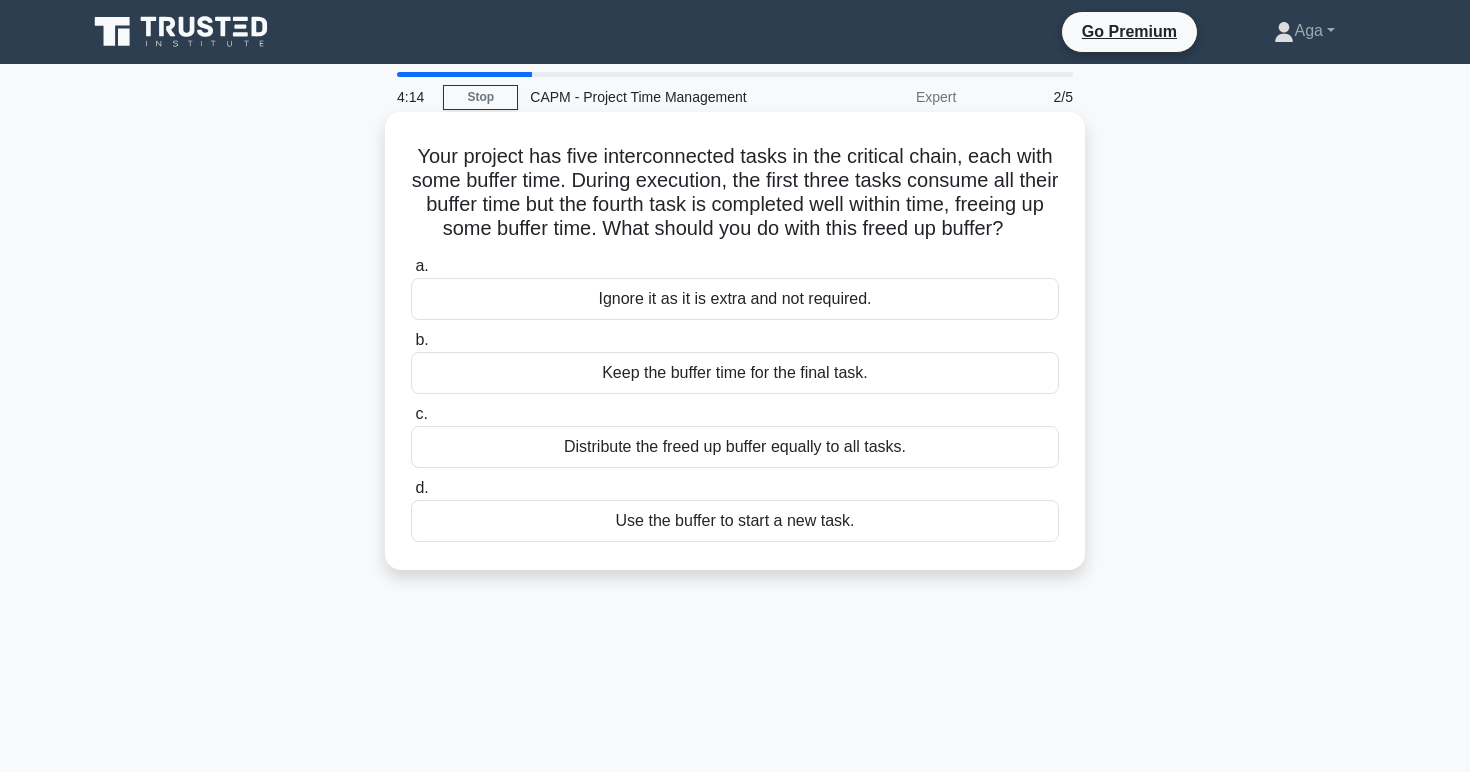 click on "Use the buffer to start a new task." at bounding box center (735, 521) 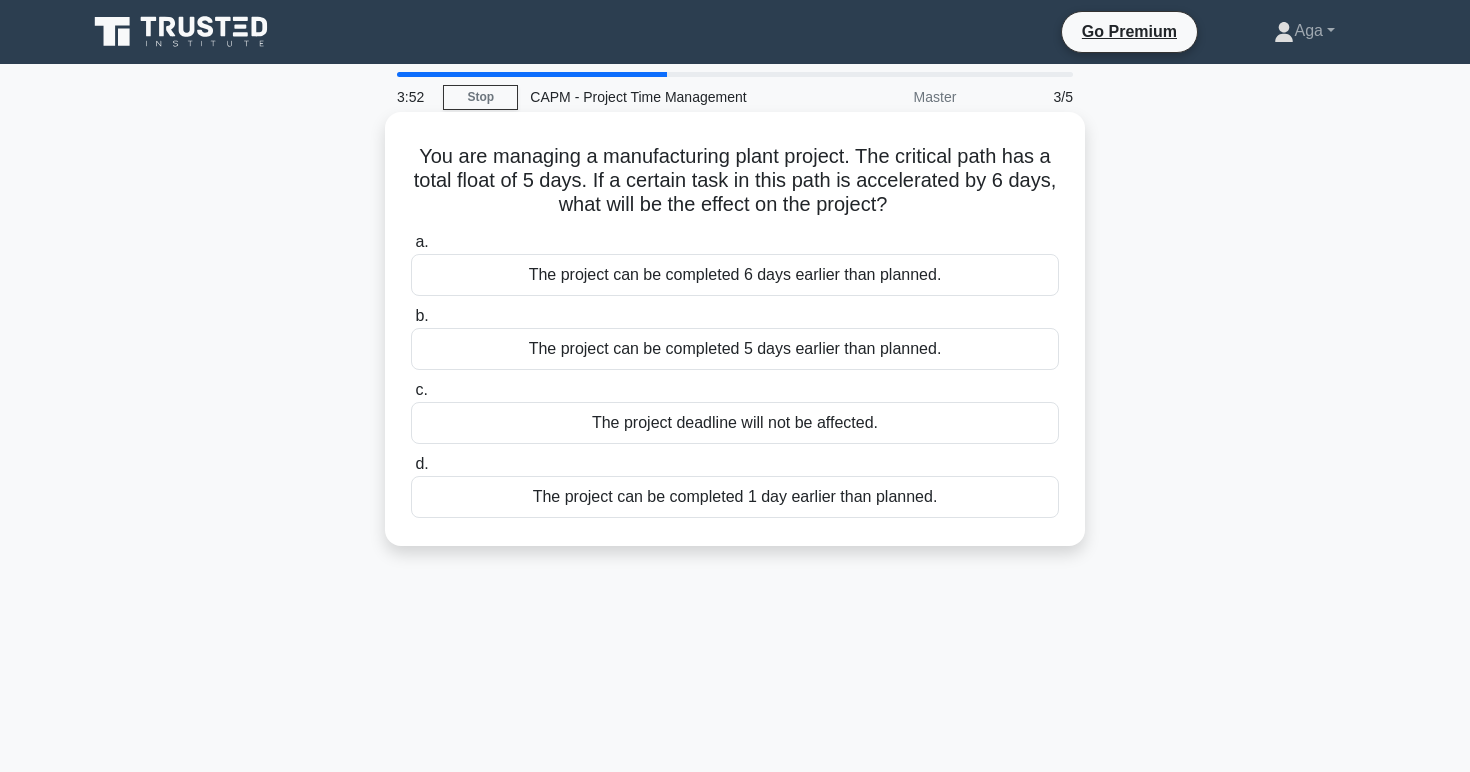 click on "The project can be completed 1 day earlier than planned." at bounding box center (735, 497) 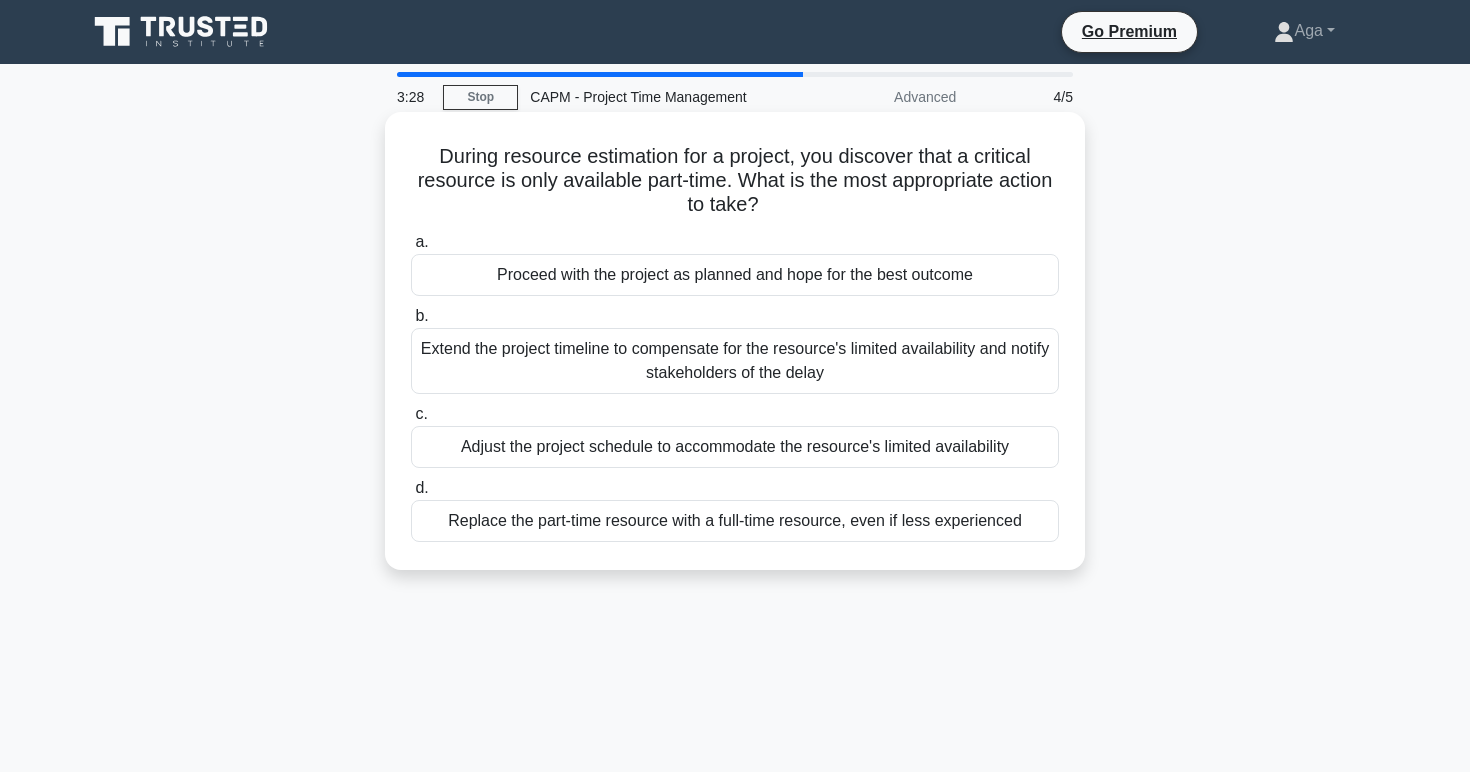 click on "Adjust the project schedule to accommodate the resource's limited availability" at bounding box center [735, 447] 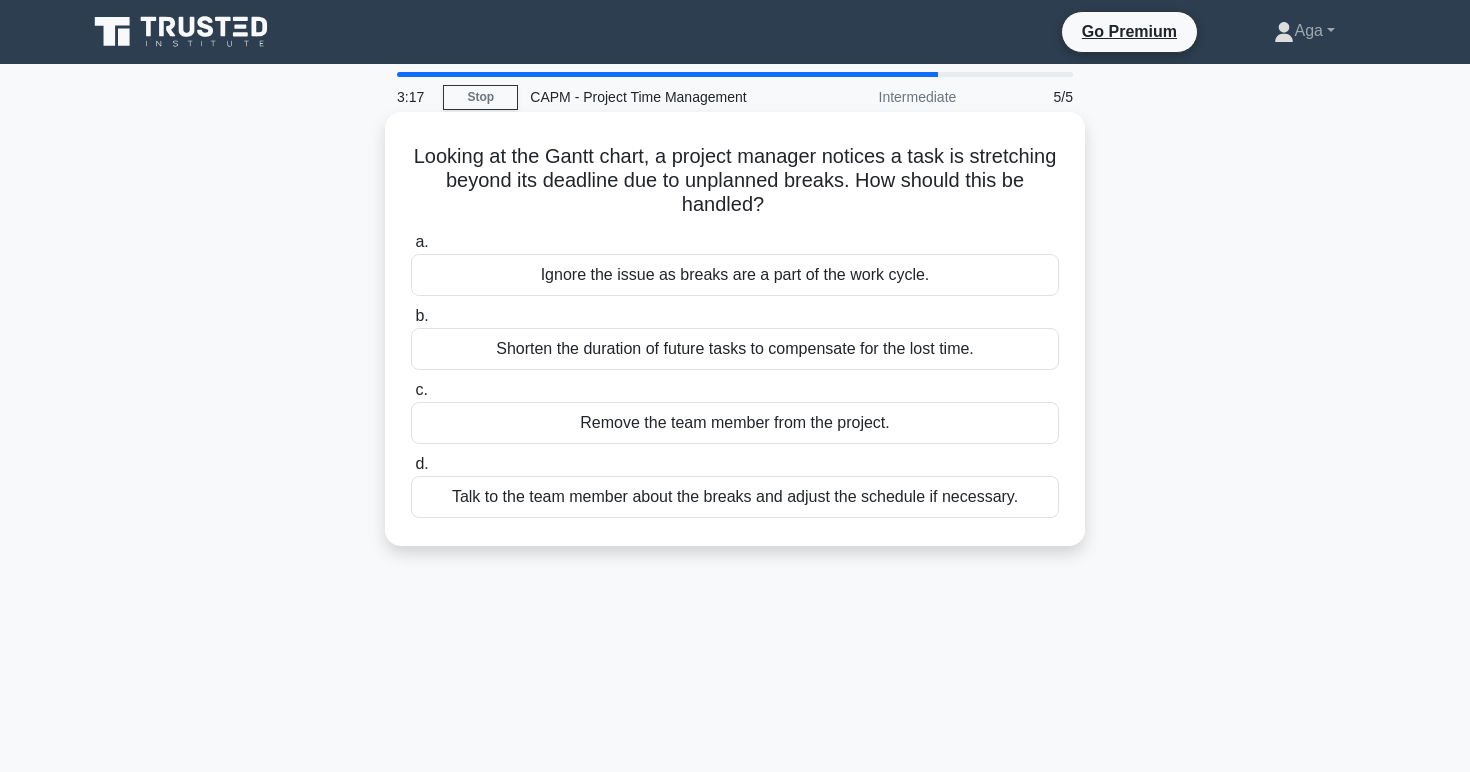 click on "Talk to the team member about the breaks and adjust the schedule if necessary." at bounding box center (735, 497) 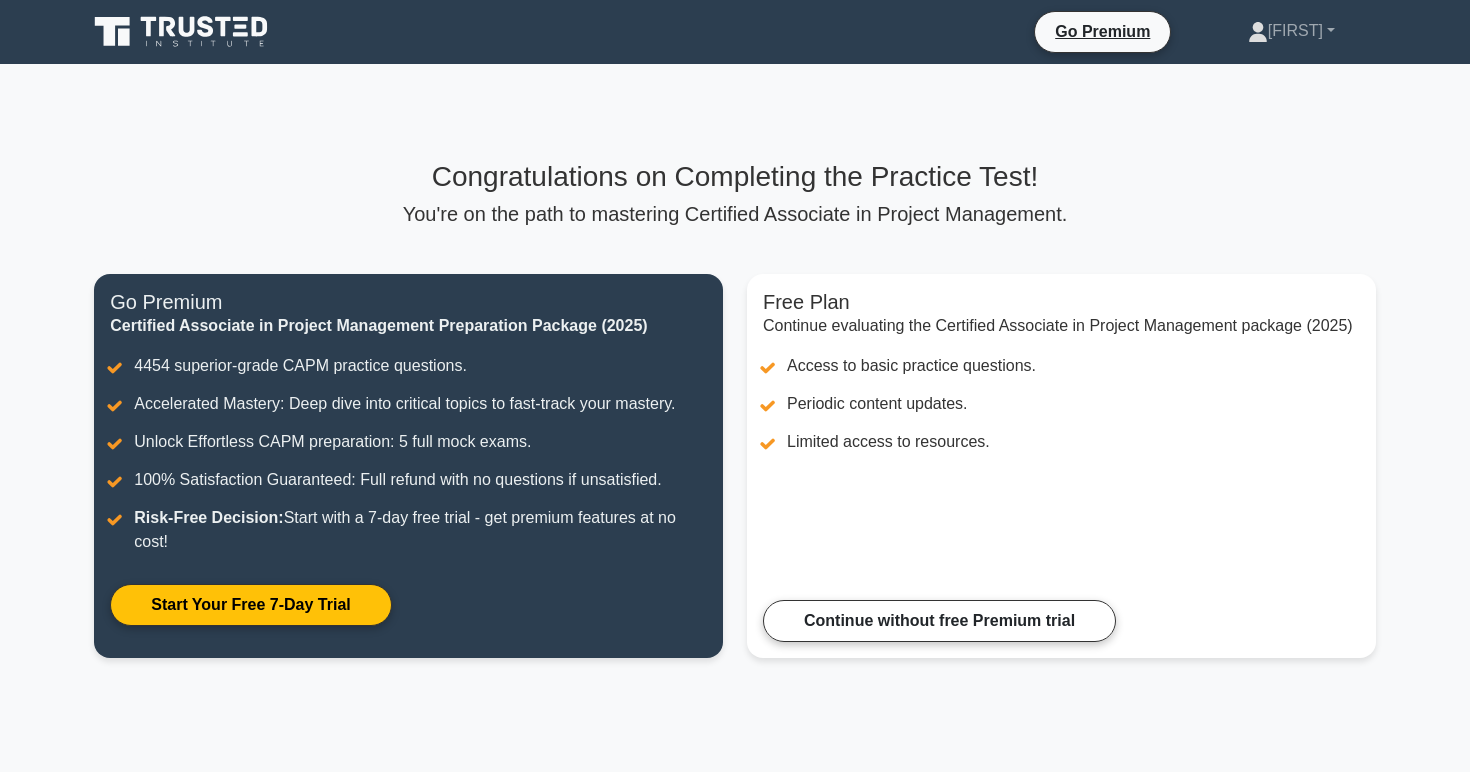 scroll, scrollTop: 0, scrollLeft: 0, axis: both 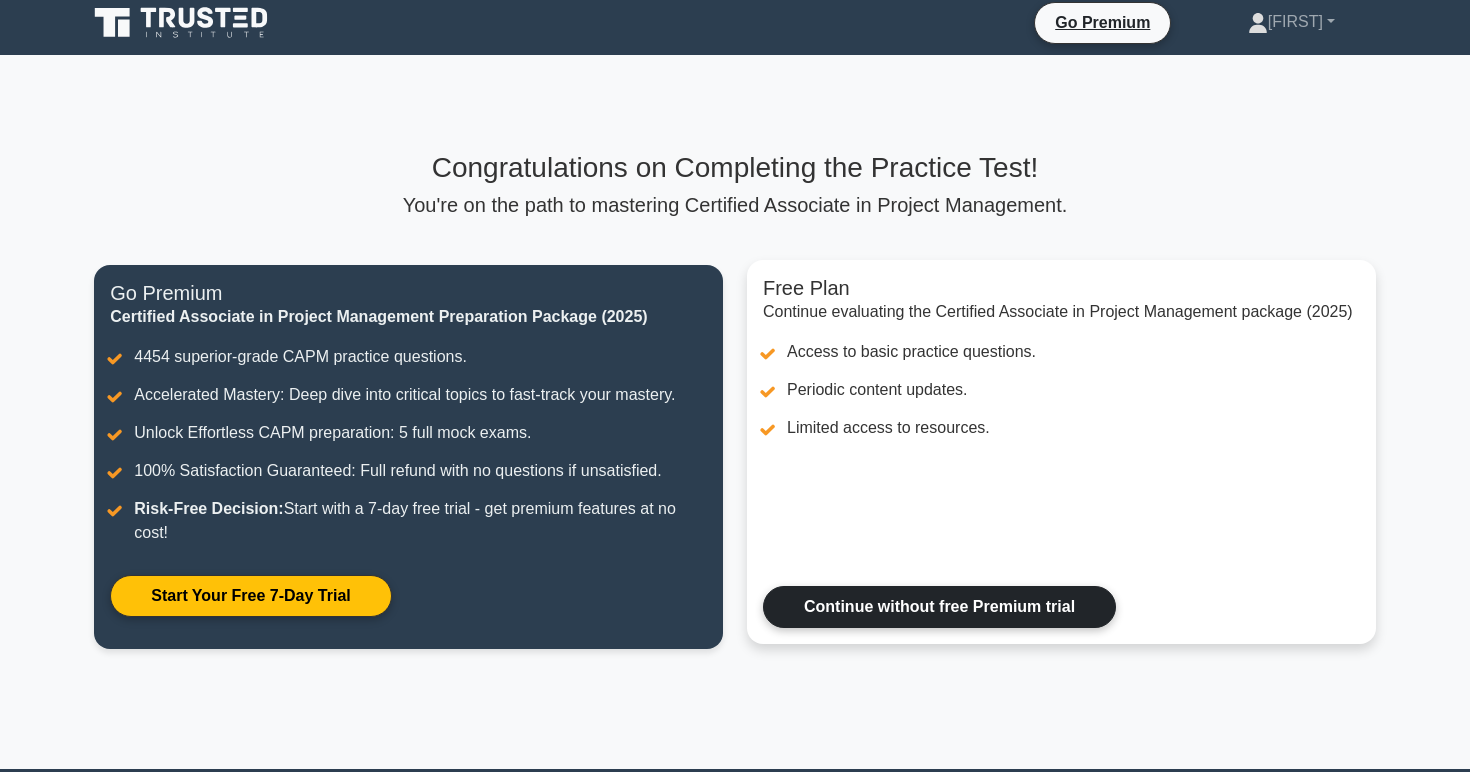 click on "Continue without free Premium trial" at bounding box center (939, 607) 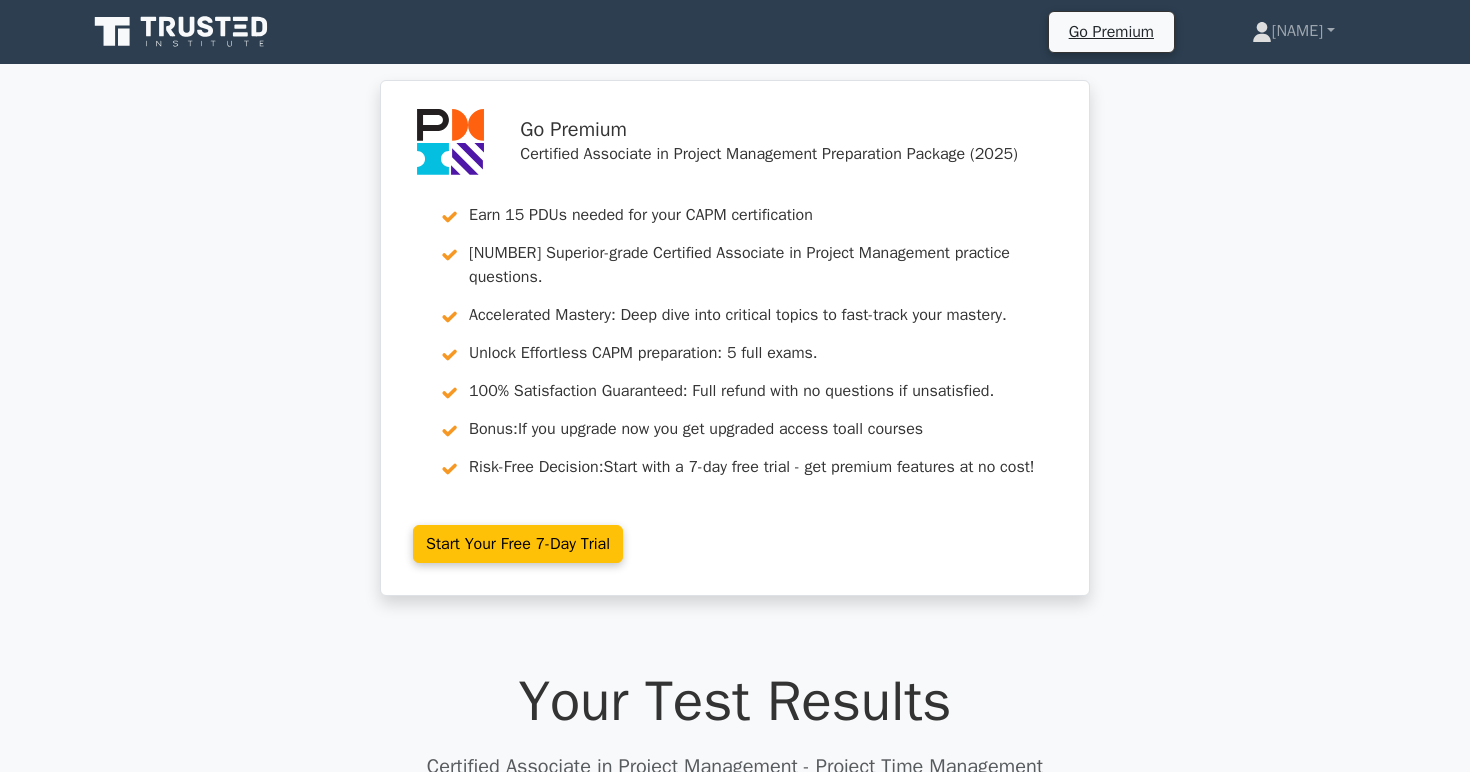 scroll, scrollTop: 0, scrollLeft: 0, axis: both 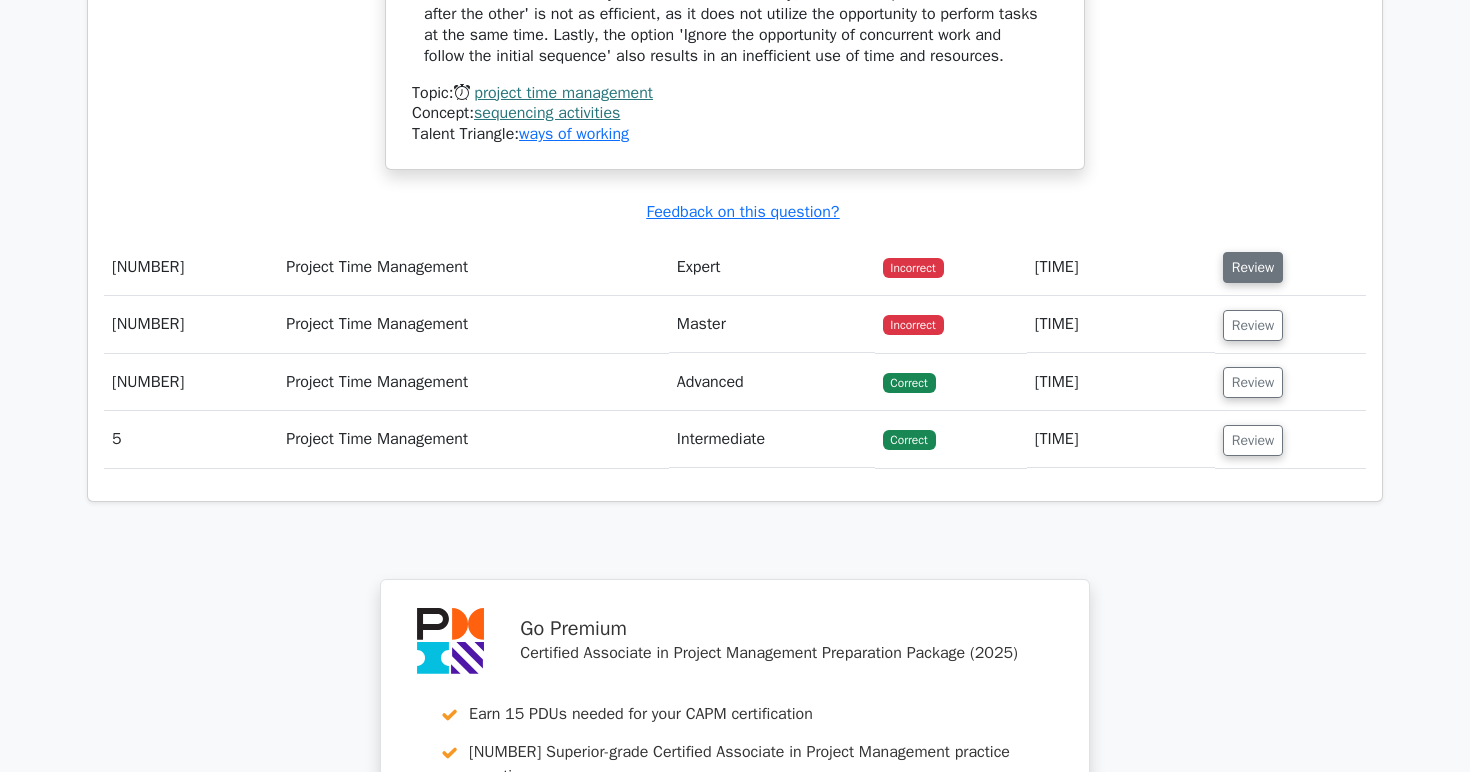 click on "Review" at bounding box center (1253, 267) 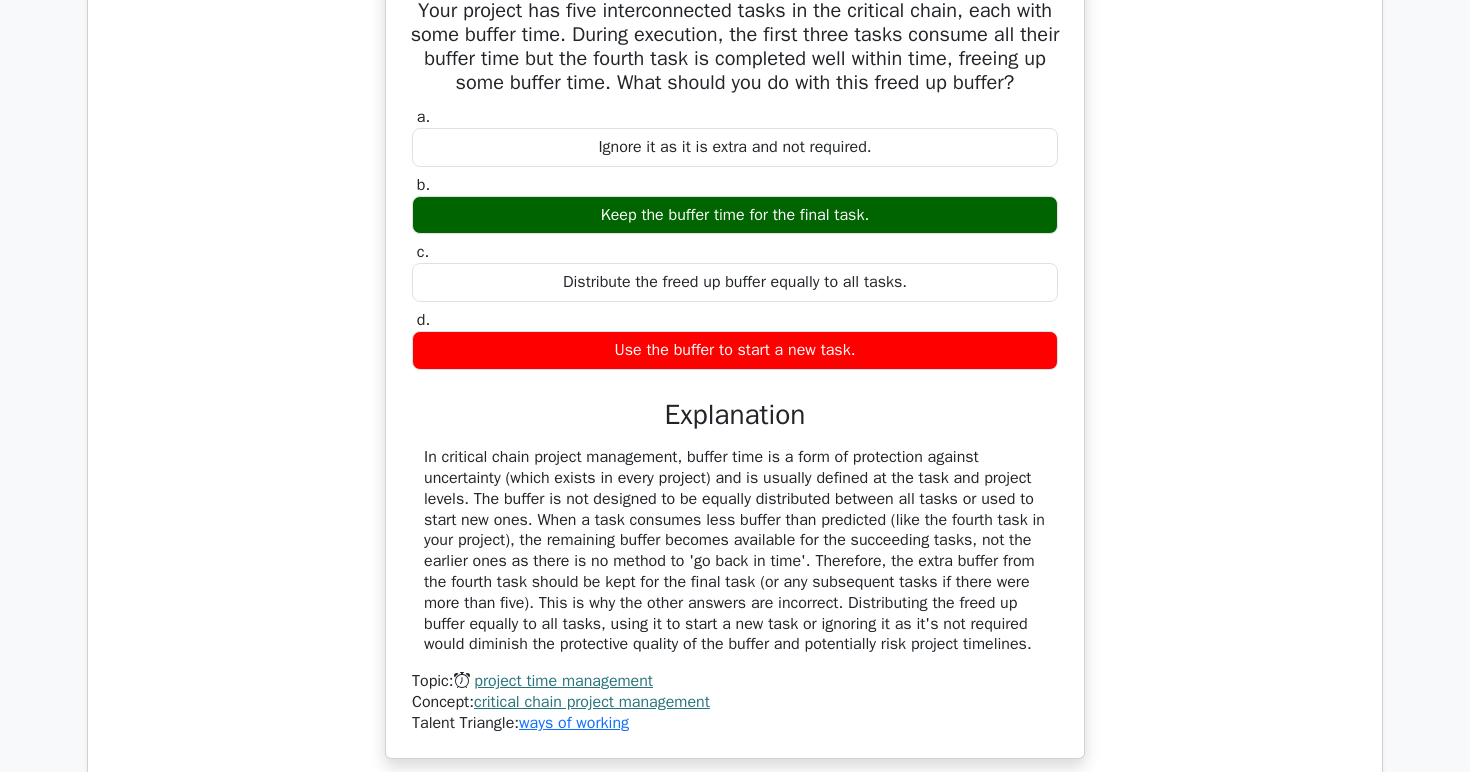 scroll, scrollTop: 2568, scrollLeft: 0, axis: vertical 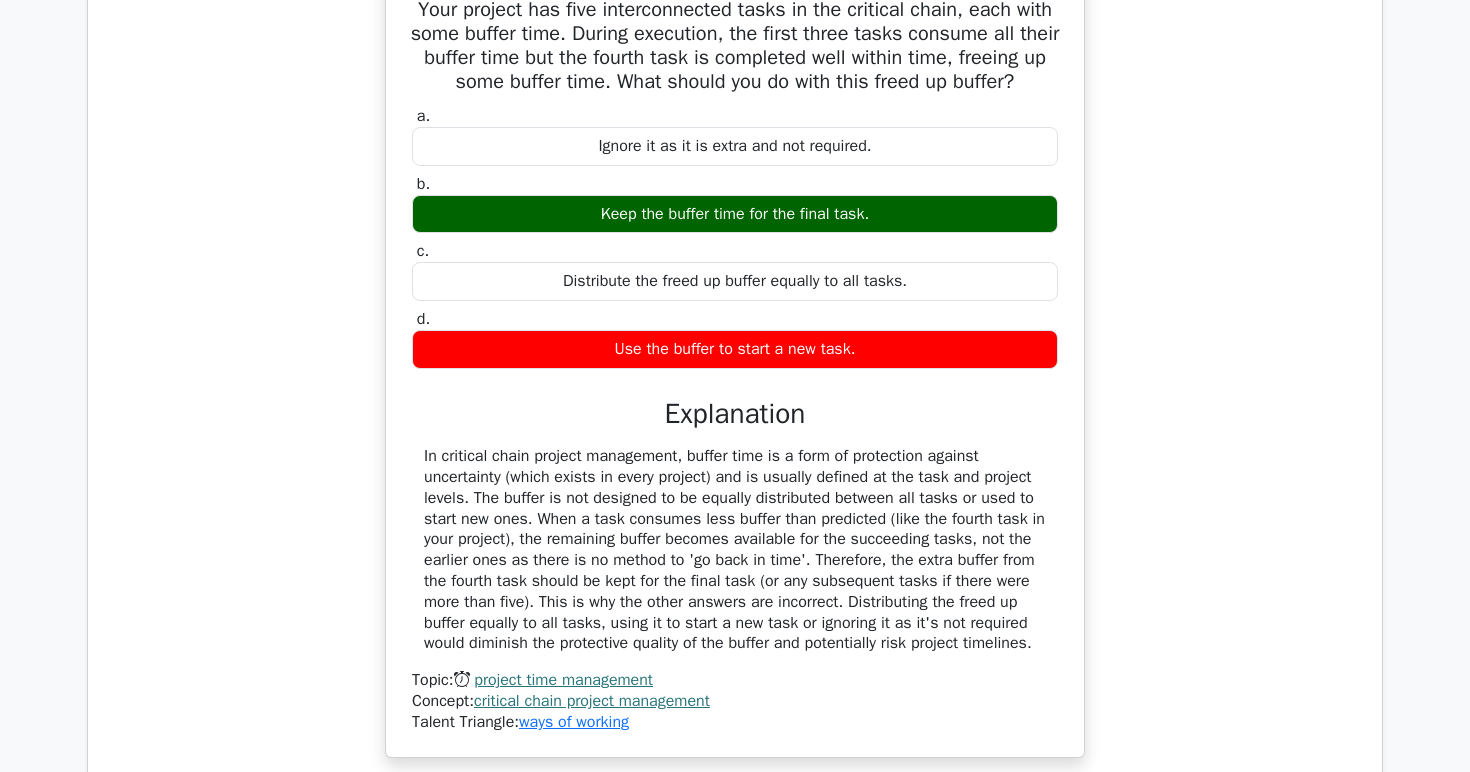 type 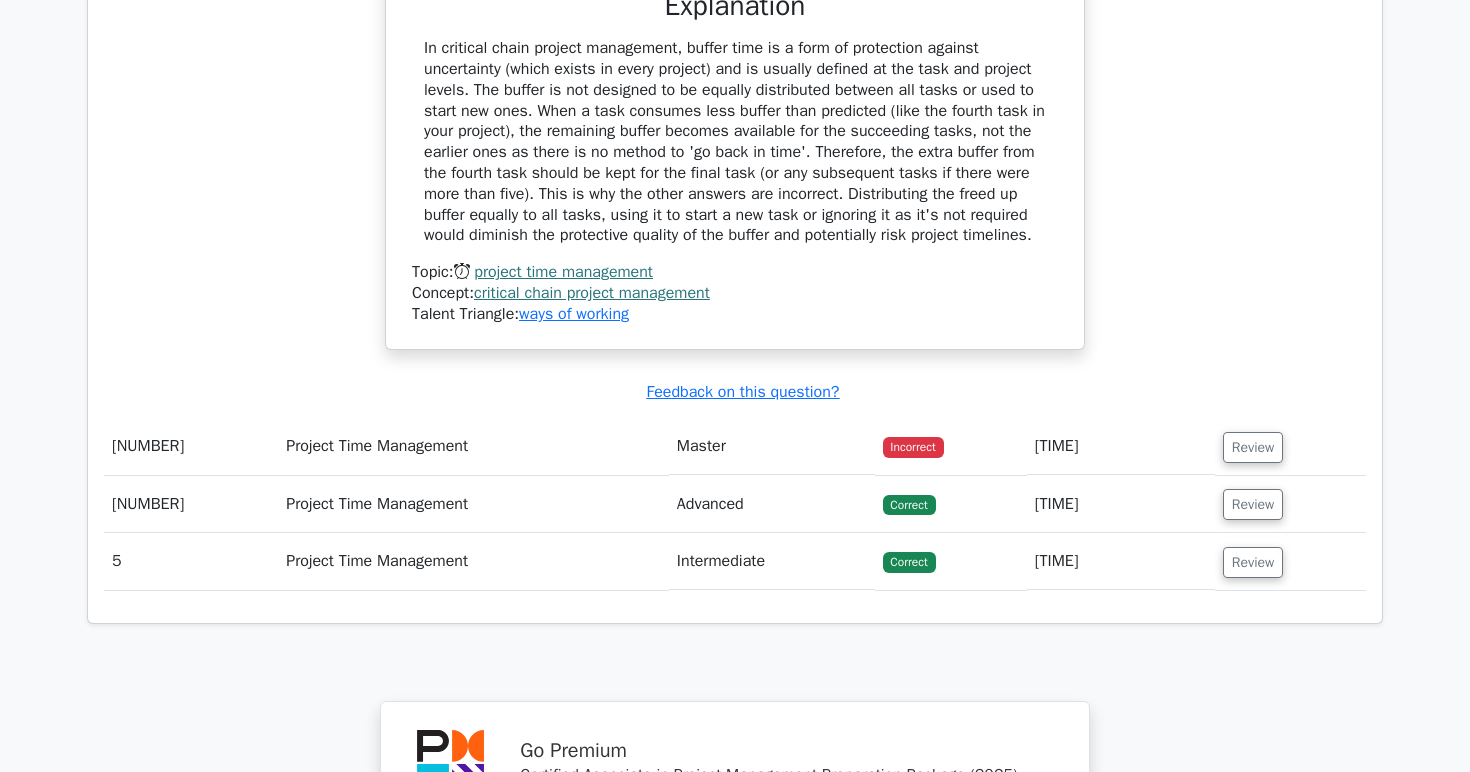 scroll, scrollTop: 2986, scrollLeft: 0, axis: vertical 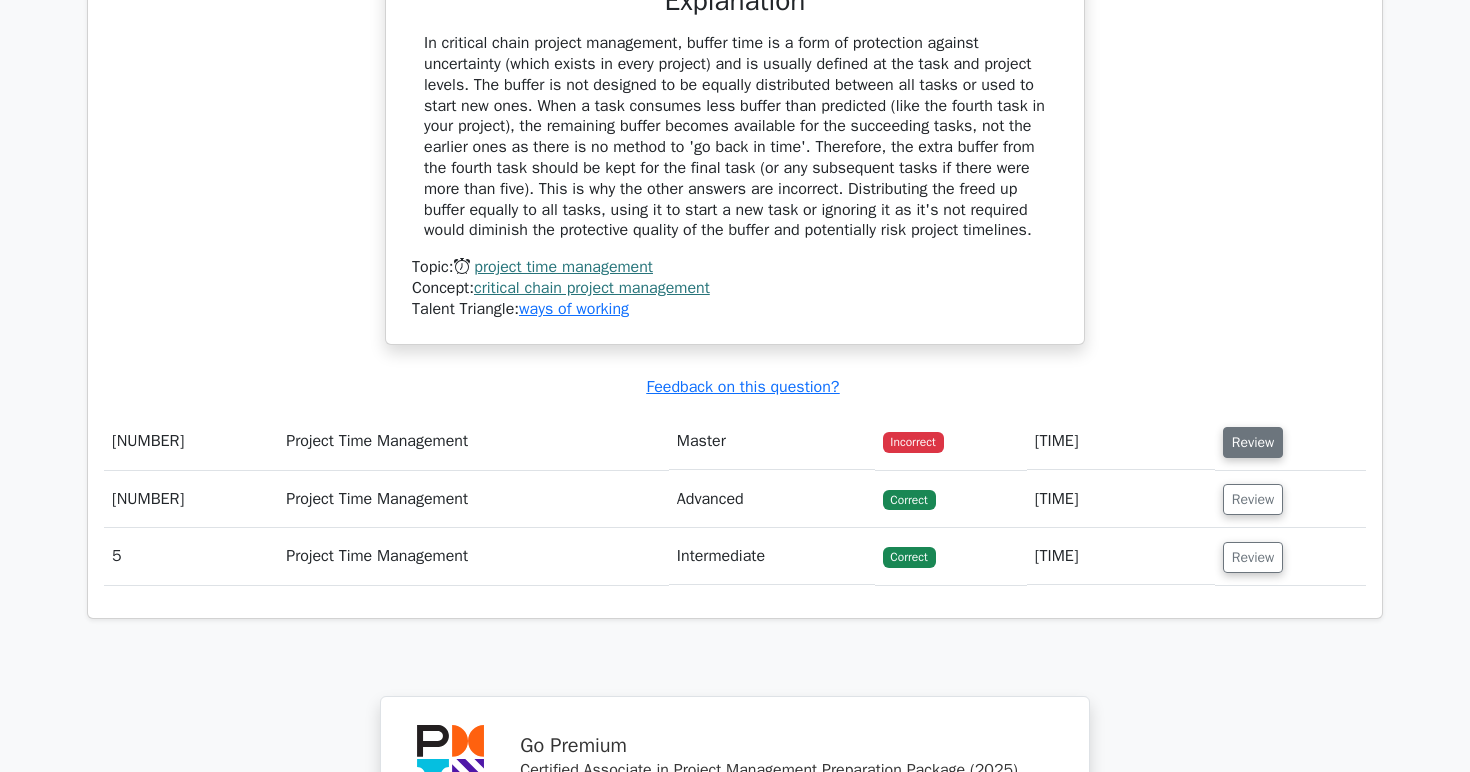 click on "Review" at bounding box center (1253, 442) 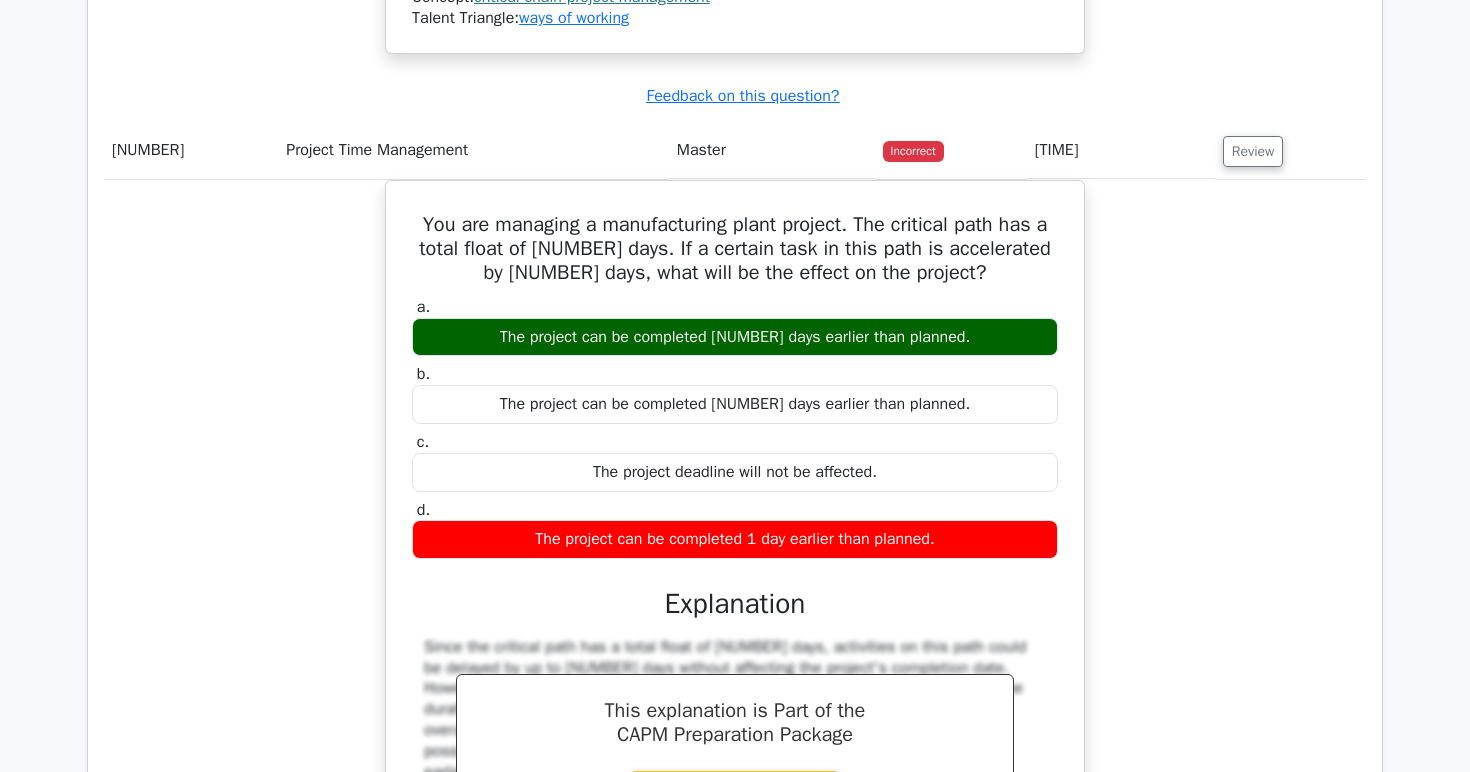 scroll, scrollTop: 3302, scrollLeft: 0, axis: vertical 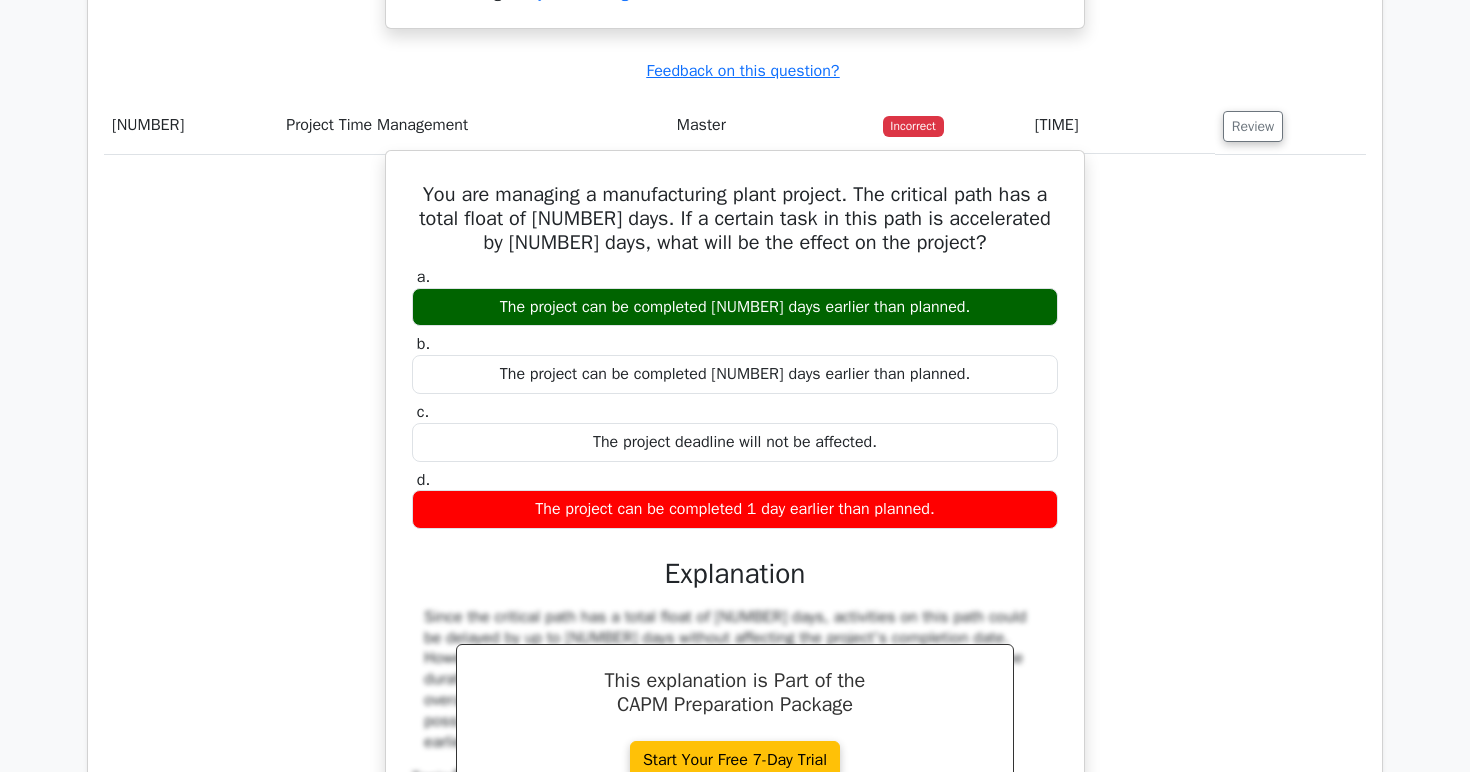 type 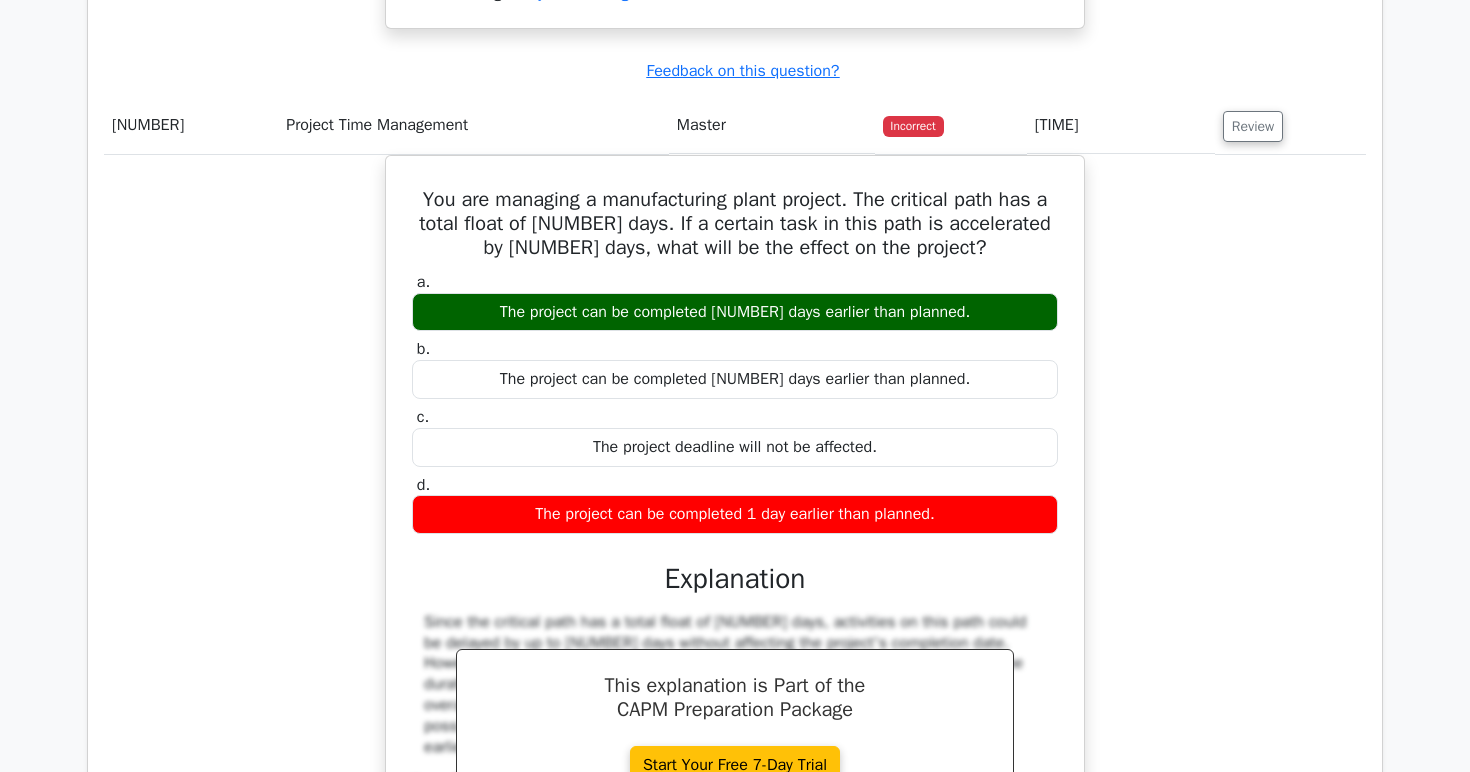 click on "You are managing a manufacturing plant project. The critical path has a total float of 5 days. If a certain task in this path is accelerated by 6 days, what will be the effect on the project?
a.
The project can be completed 6 days earlier than planned.
b.
c. d." at bounding box center [735, 548] 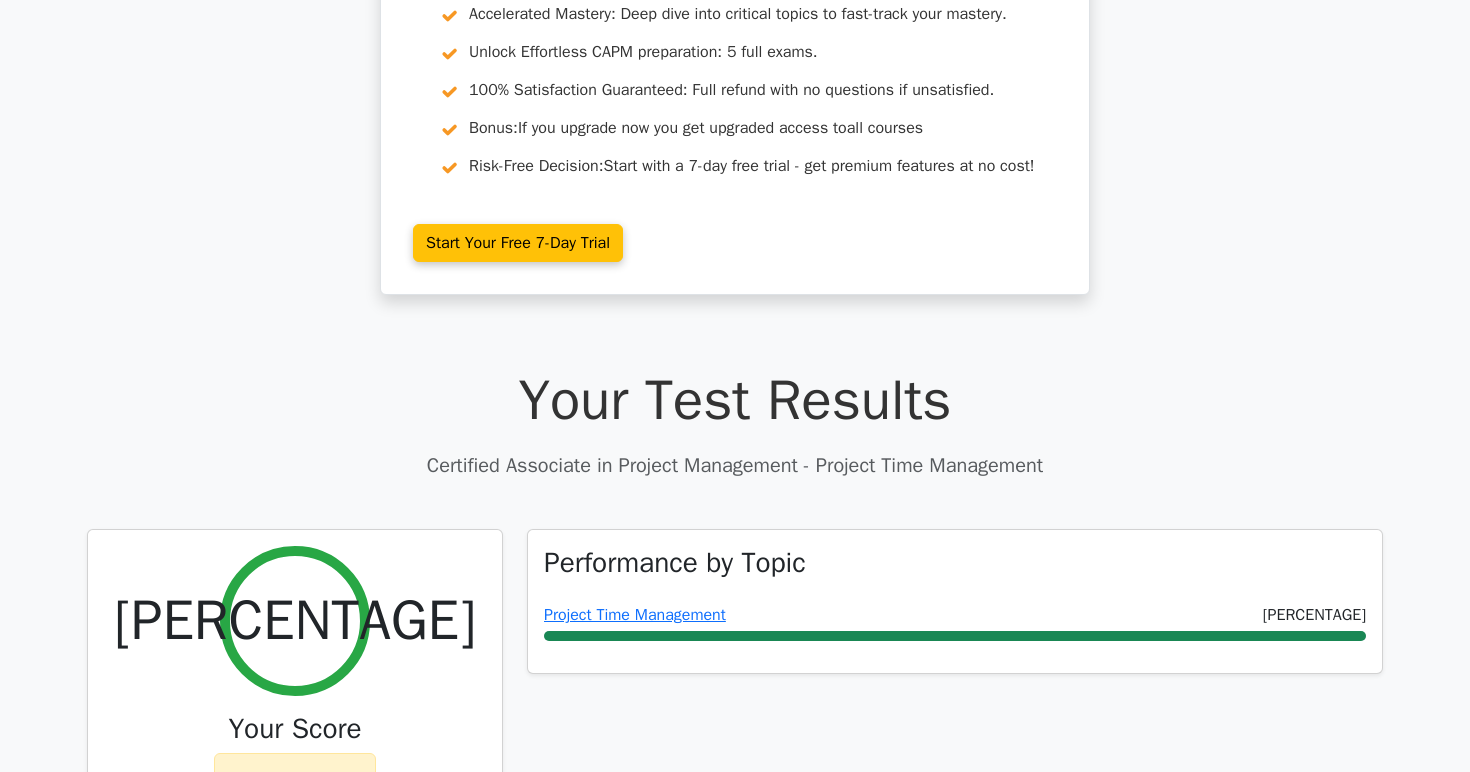 scroll, scrollTop: 0, scrollLeft: 0, axis: both 